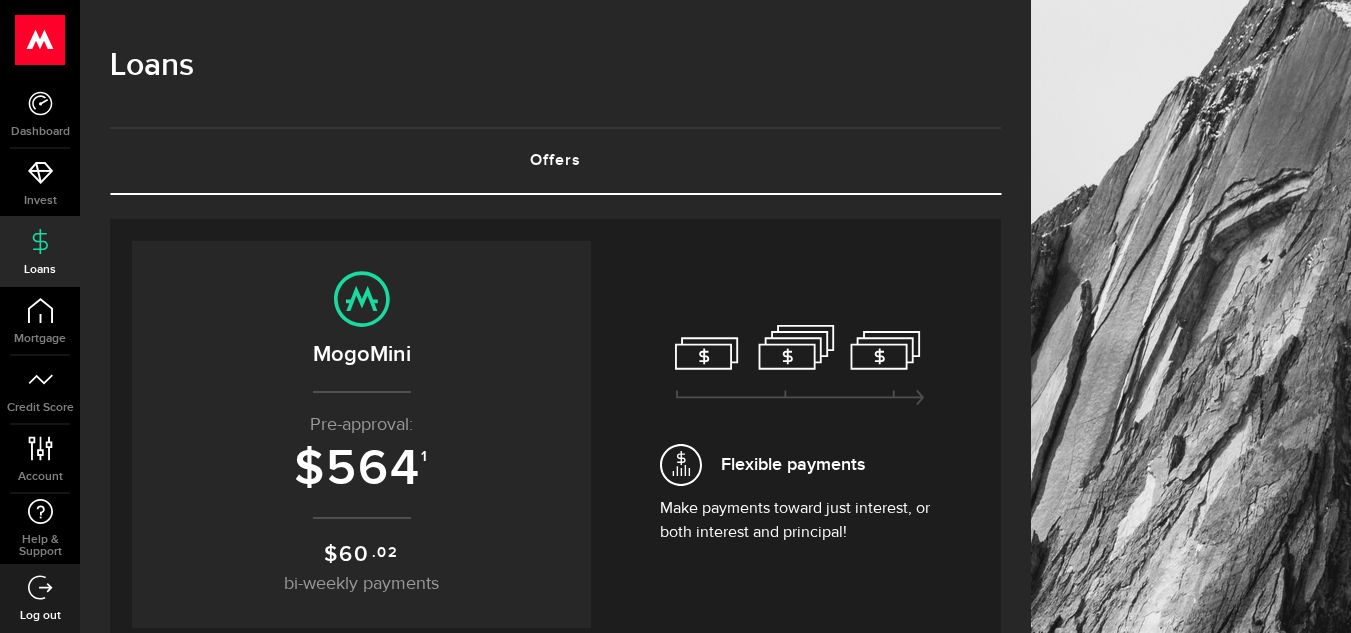 scroll, scrollTop: 0, scrollLeft: 0, axis: both 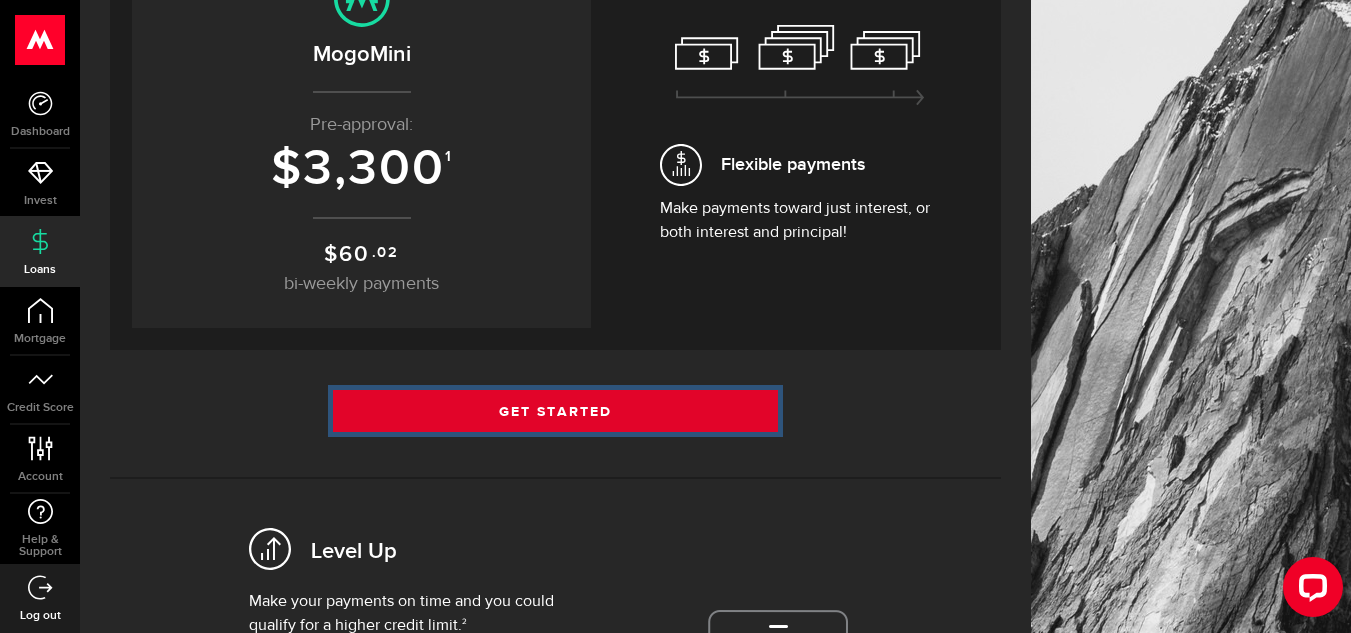 click on "Get Started" at bounding box center (556, 411) 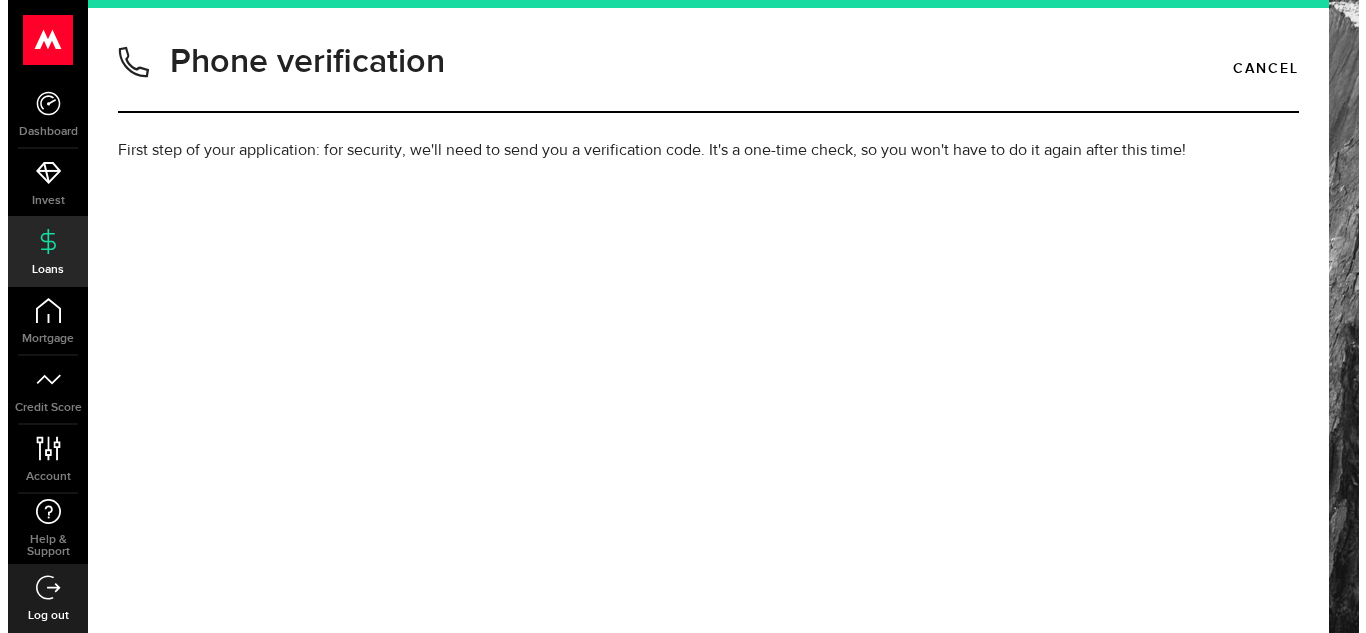 scroll, scrollTop: 0, scrollLeft: 0, axis: both 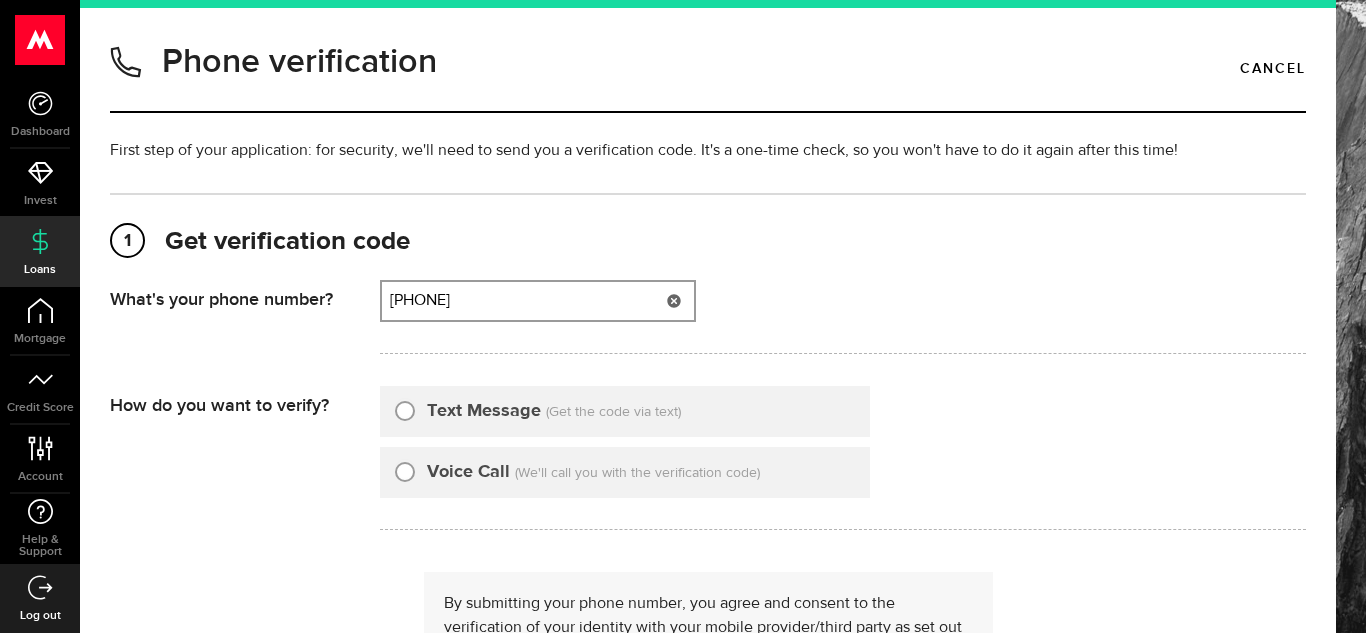 type on "2506179007" 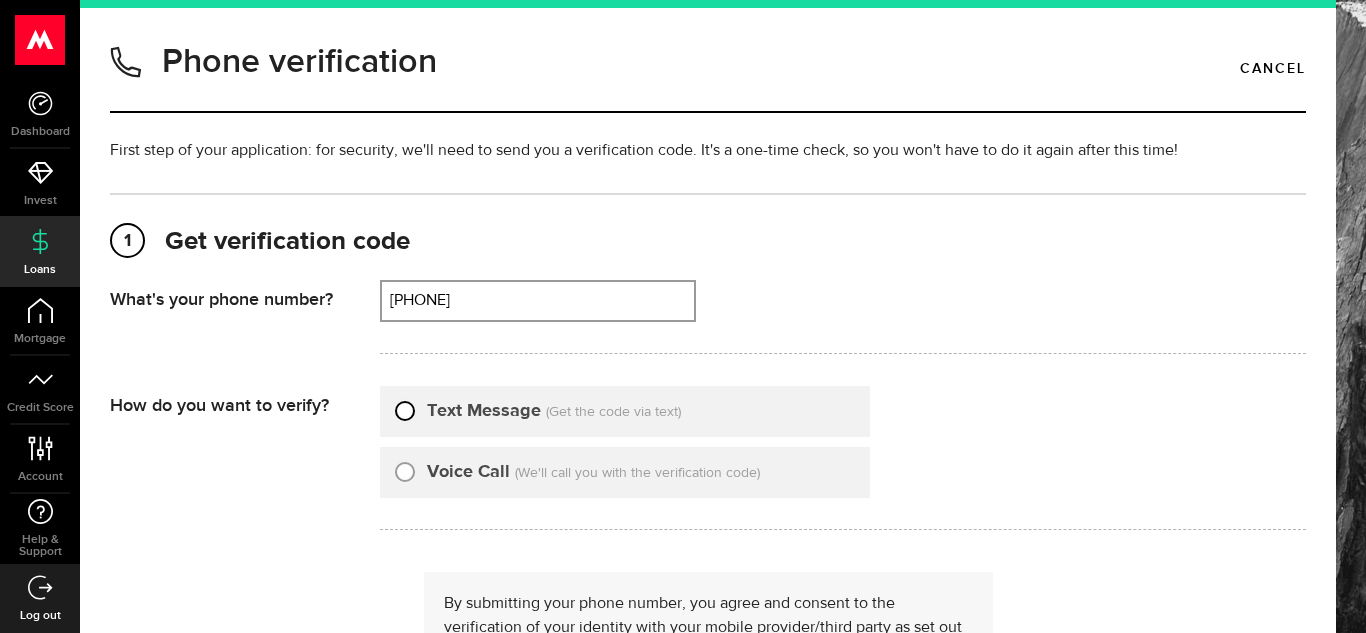 click on "Text Message" at bounding box center [405, 408] 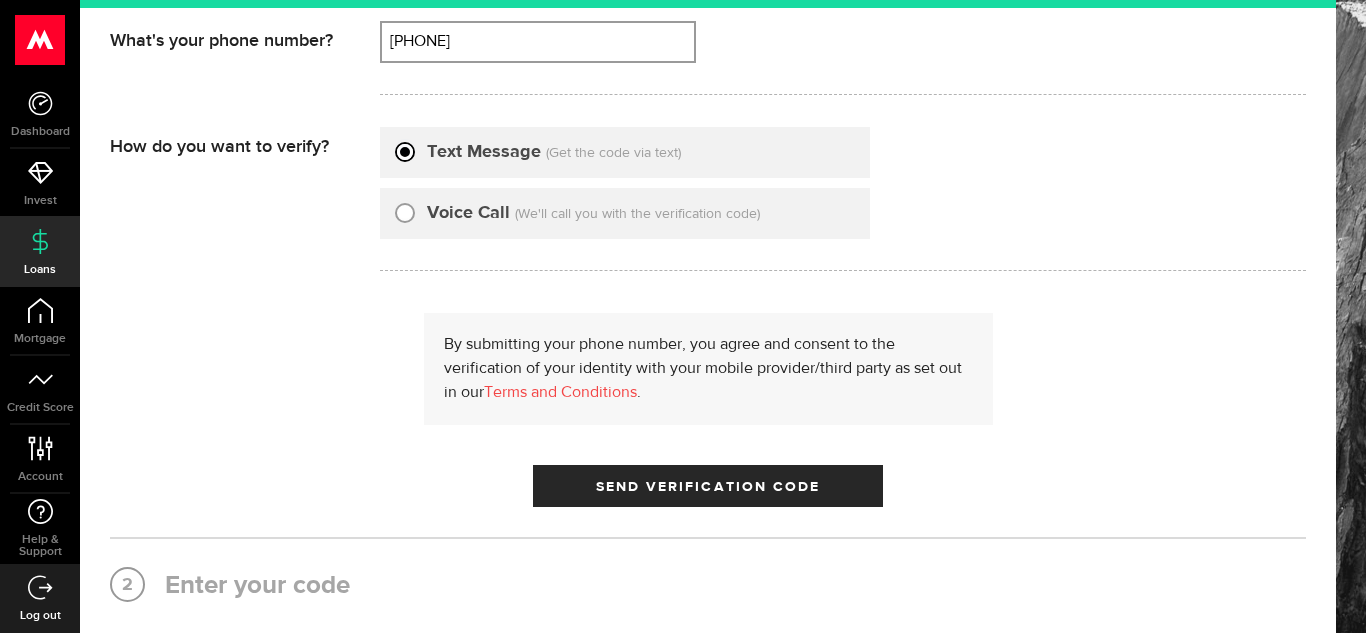 scroll, scrollTop: 300, scrollLeft: 0, axis: vertical 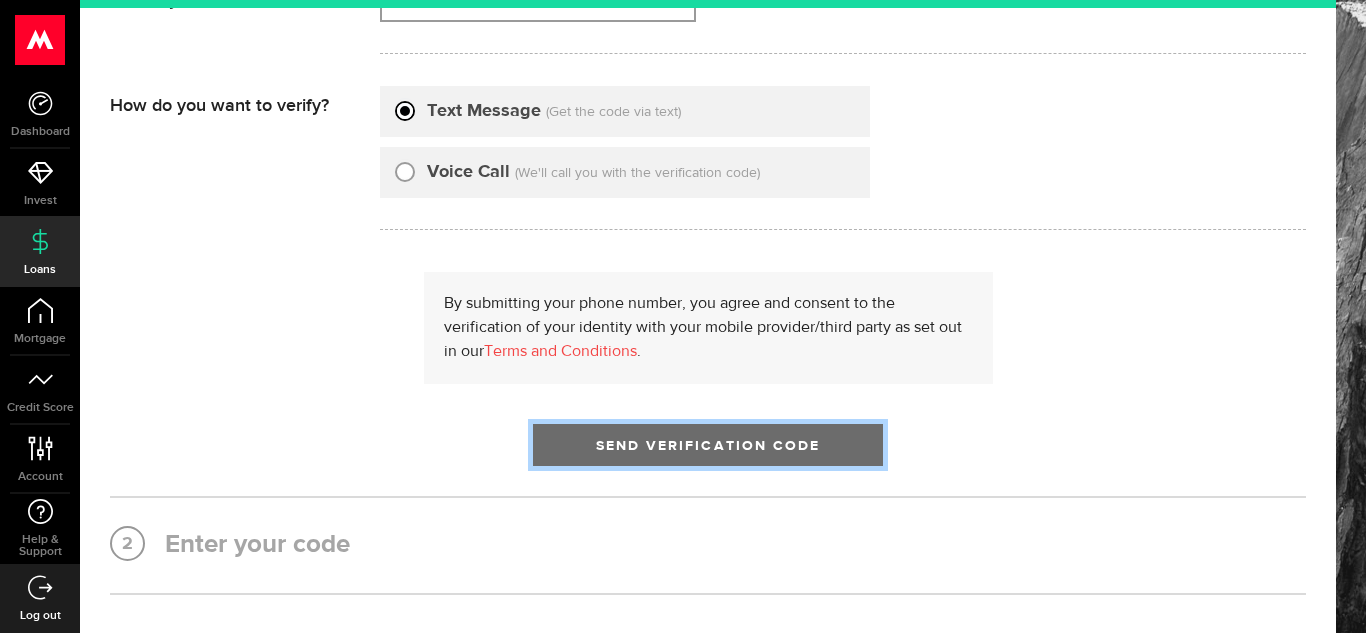 click at bounding box center [707, 449] 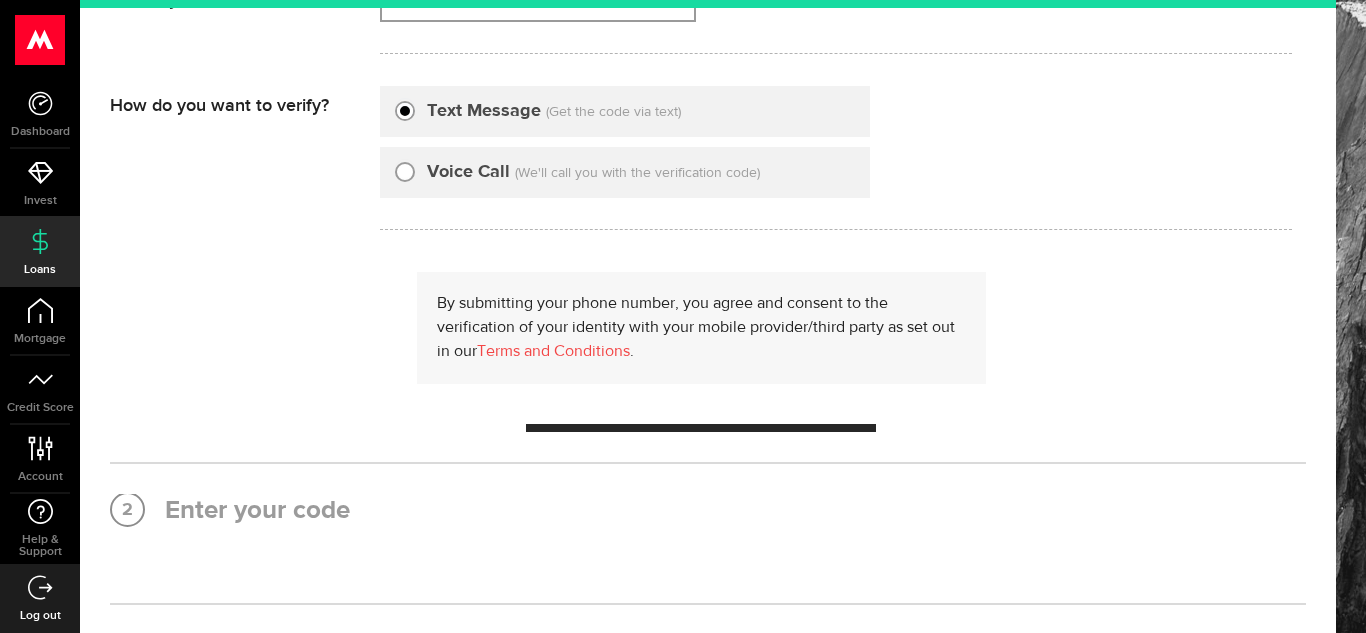 scroll, scrollTop: 0, scrollLeft: 0, axis: both 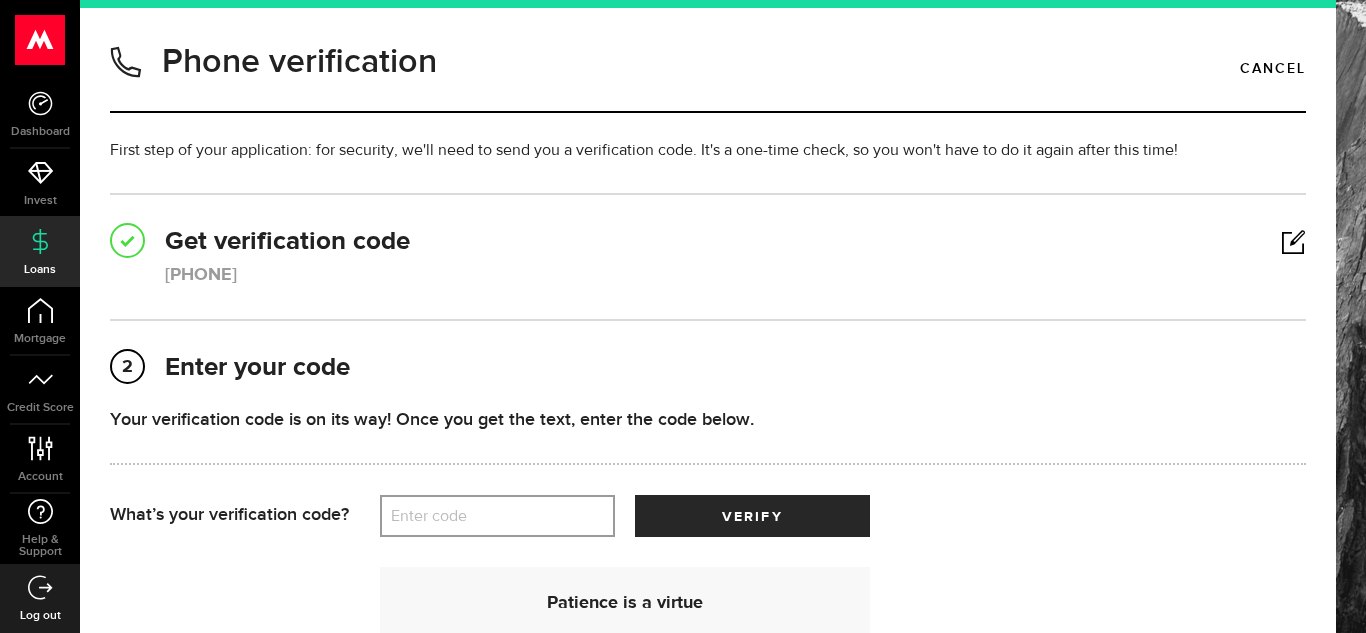 click on "Enter code" at bounding box center [497, 516] 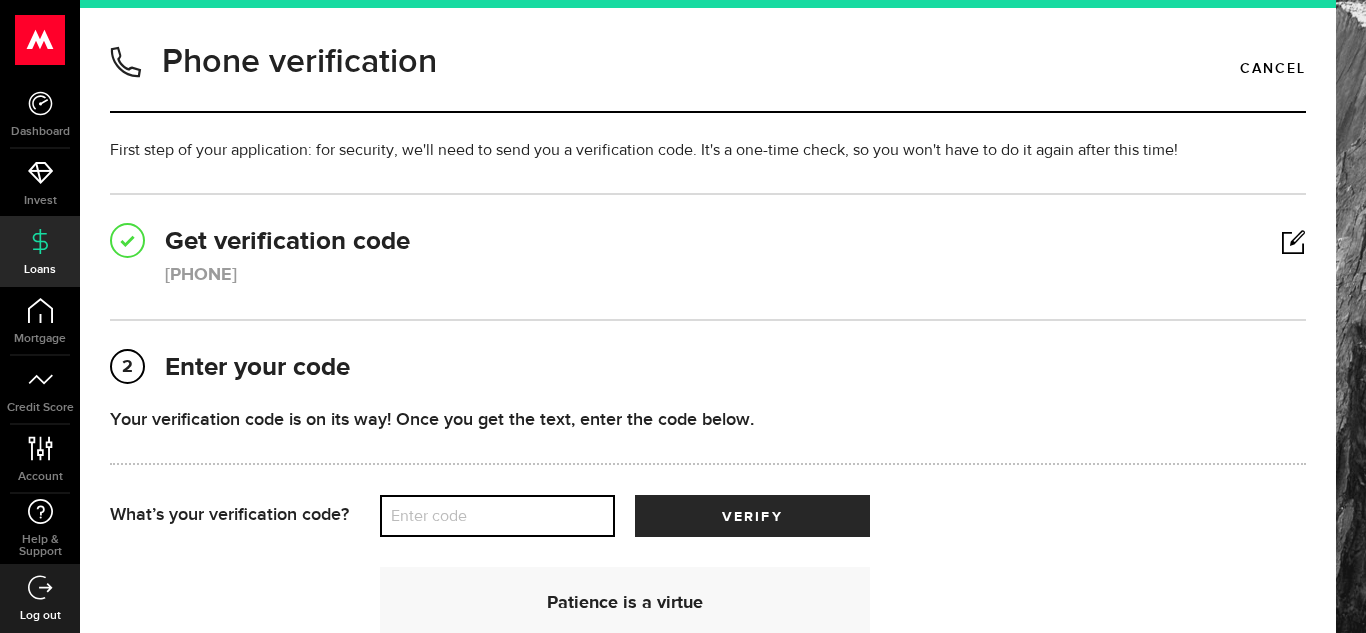 click on "Enter code" at bounding box center [497, 516] 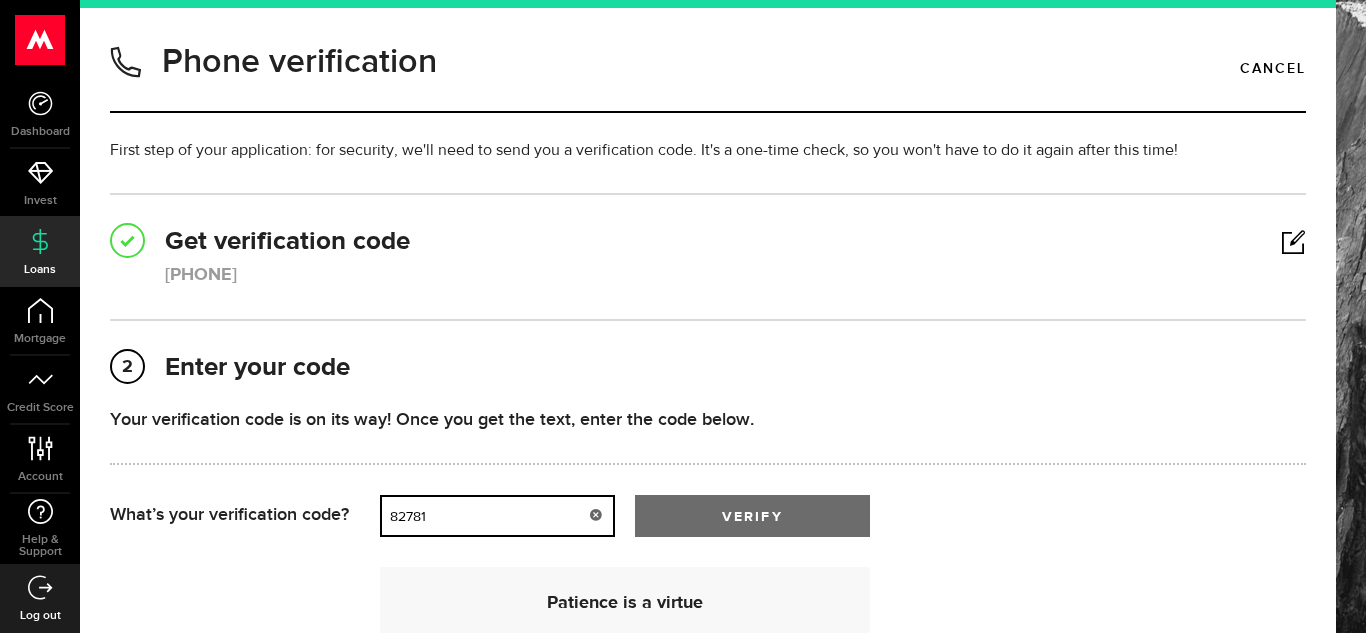 type on "82781" 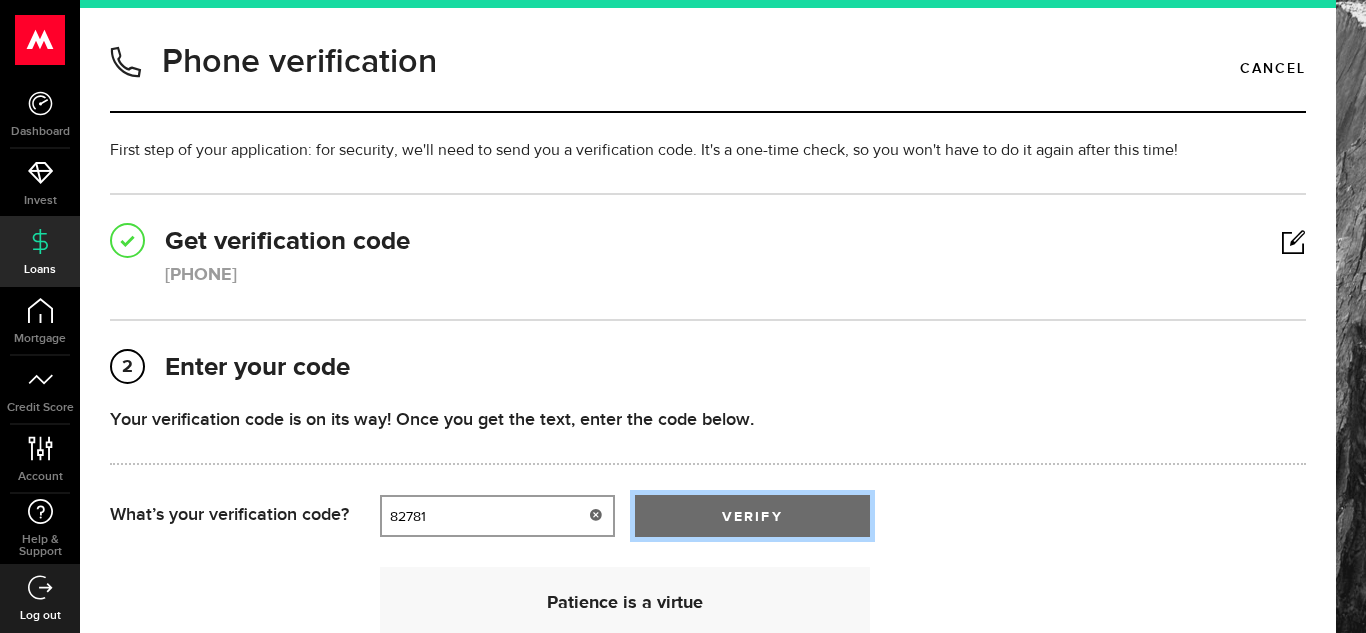 click on "verify" at bounding box center [752, 517] 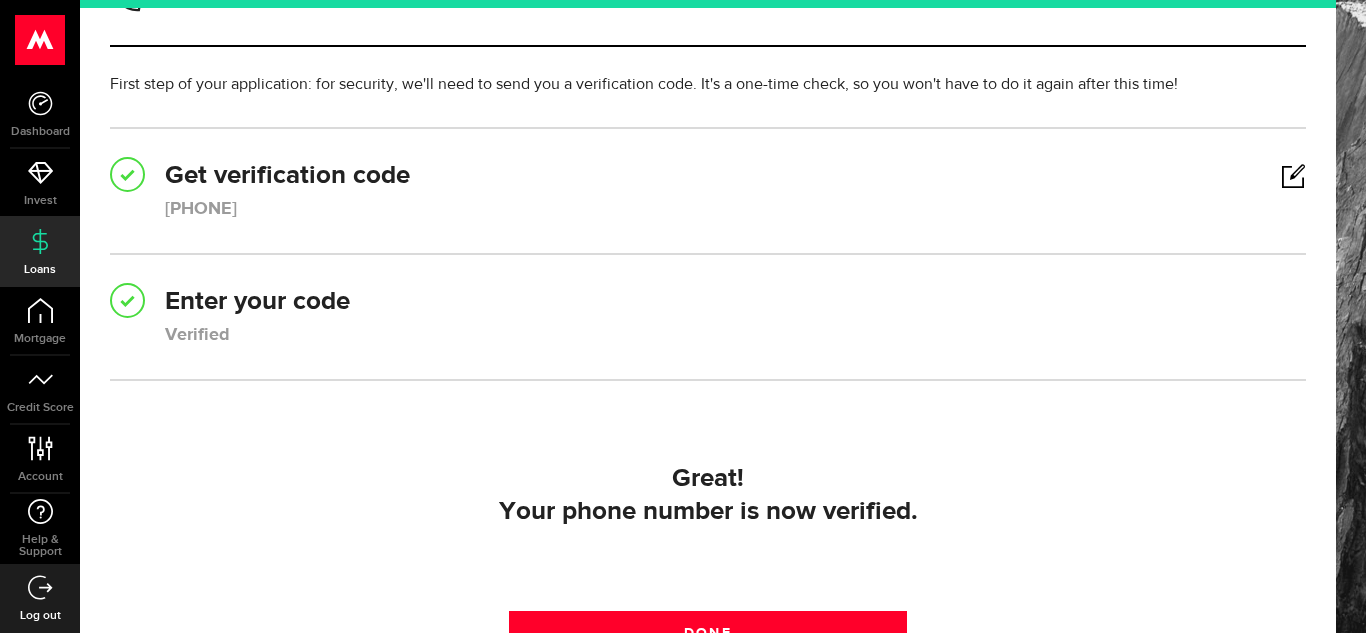 scroll, scrollTop: 100, scrollLeft: 0, axis: vertical 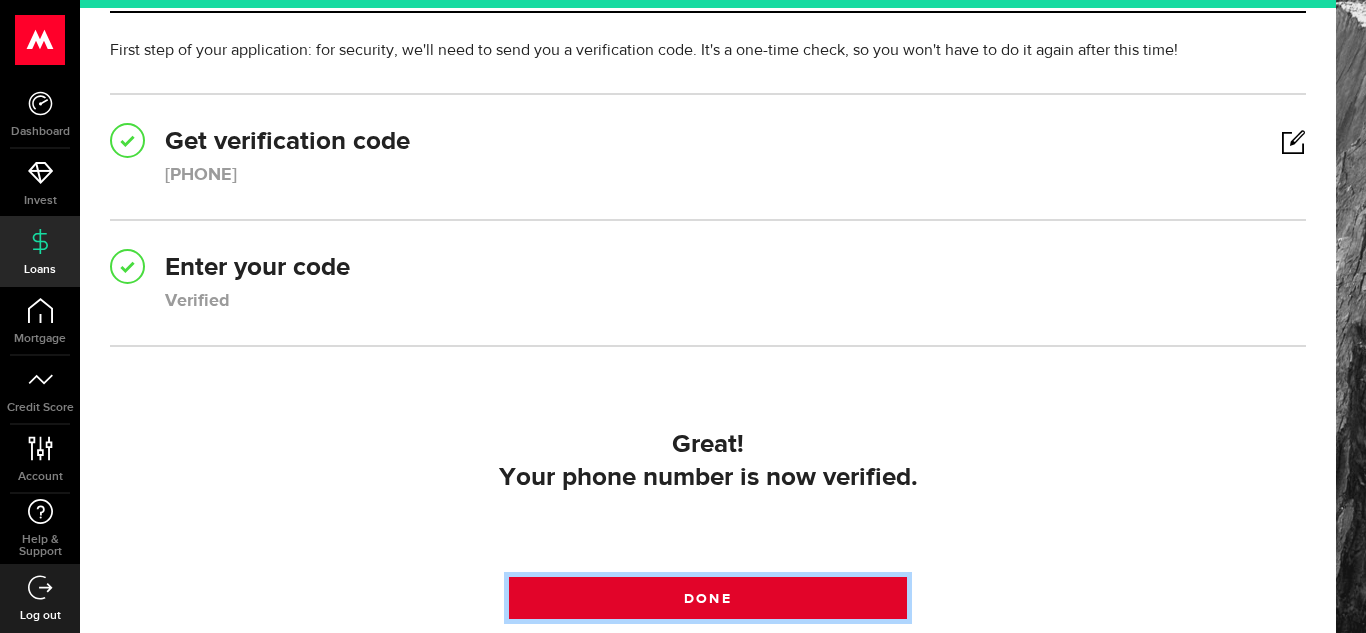 click on "Done" at bounding box center [708, 598] 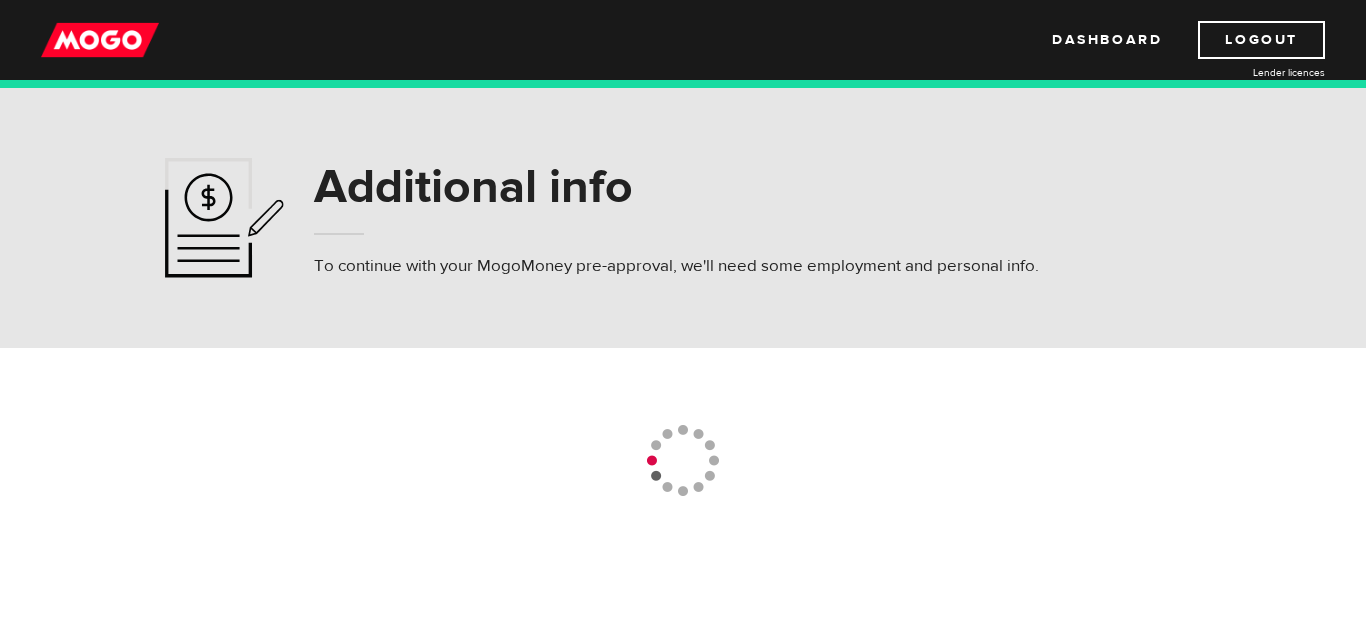 scroll, scrollTop: 0, scrollLeft: 0, axis: both 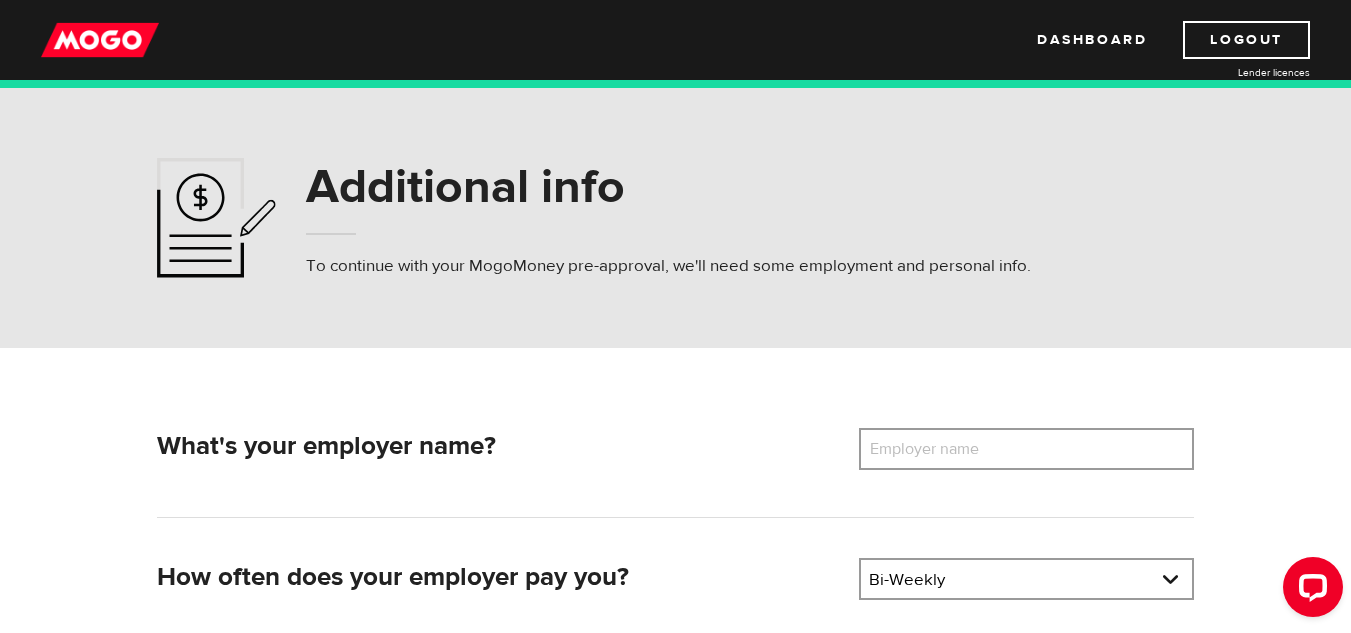 click on "Employer name" at bounding box center (939, 449) 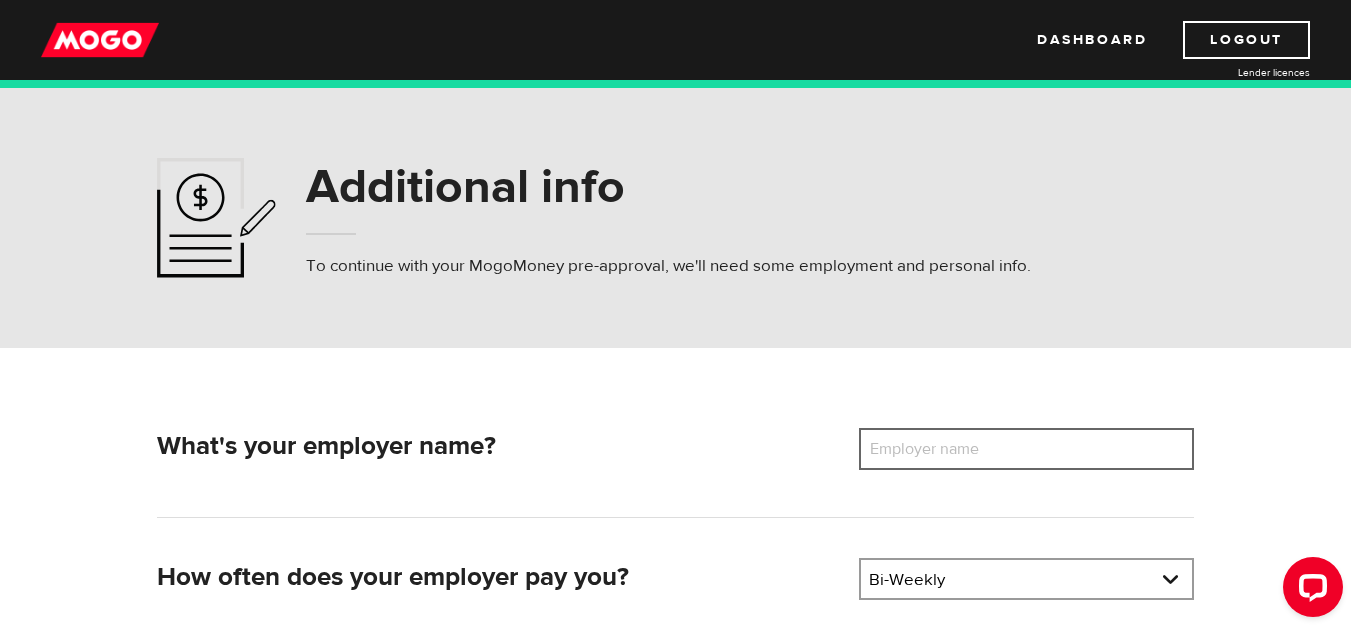 click on "Employer name" at bounding box center [1026, 449] 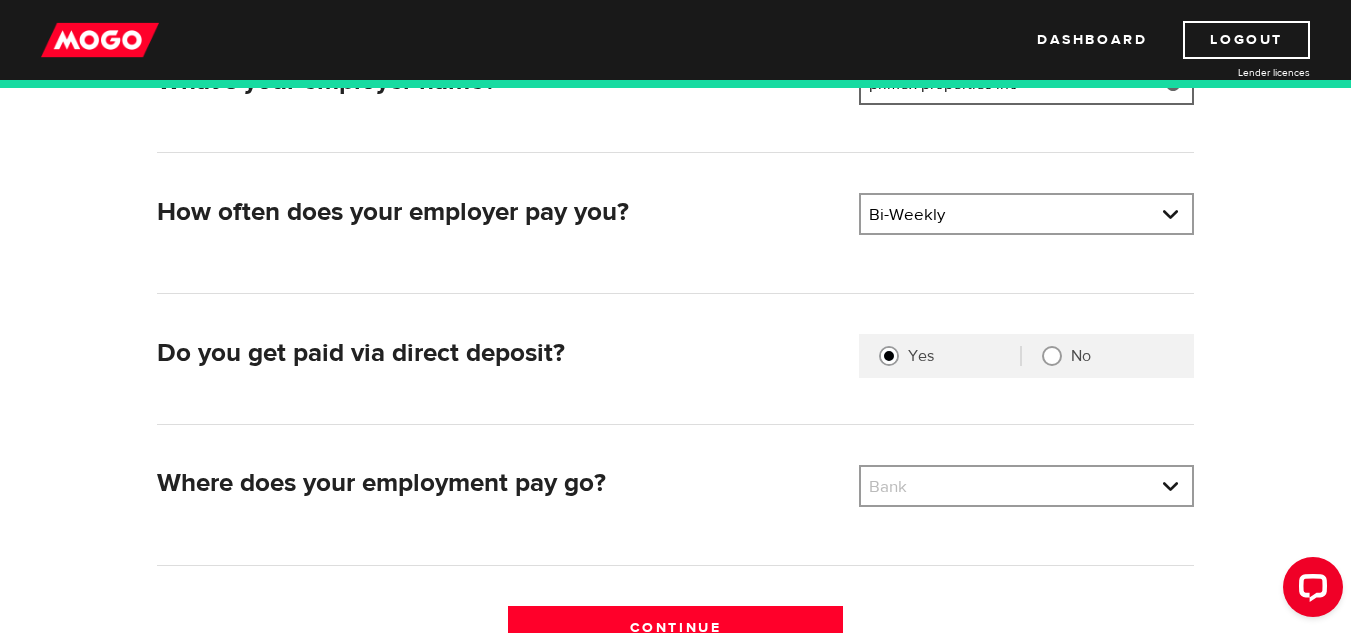 scroll, scrollTop: 400, scrollLeft: 0, axis: vertical 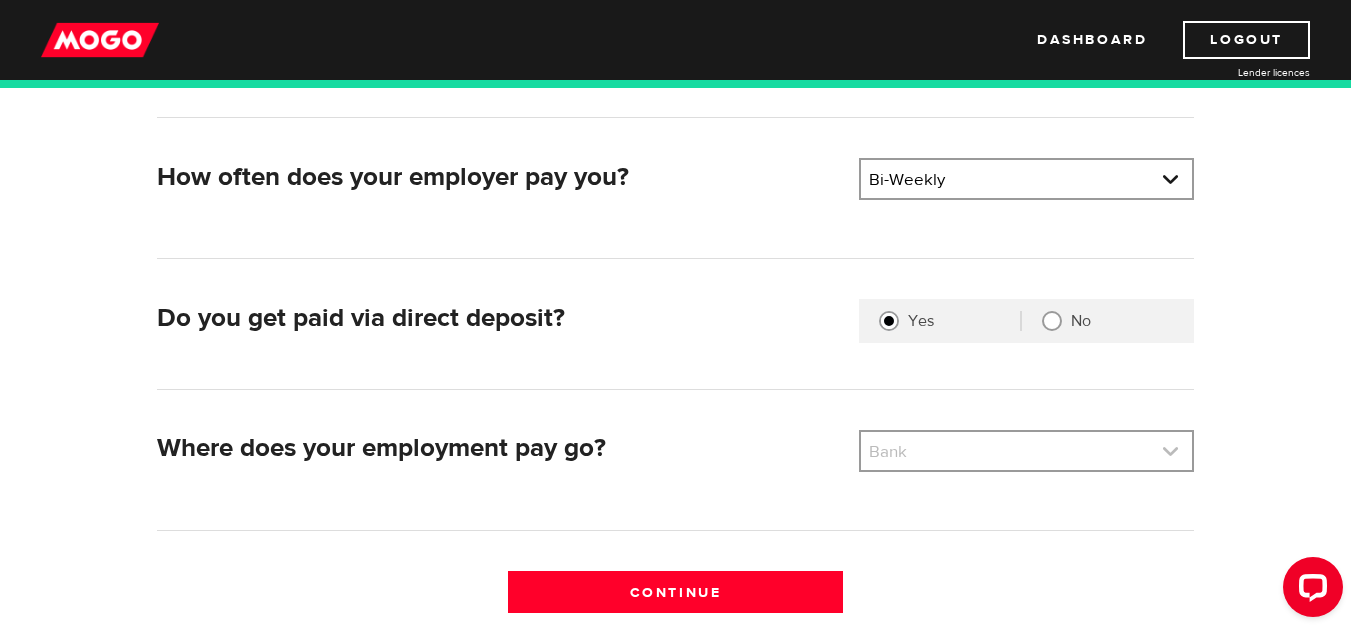 type on "primex properties inc" 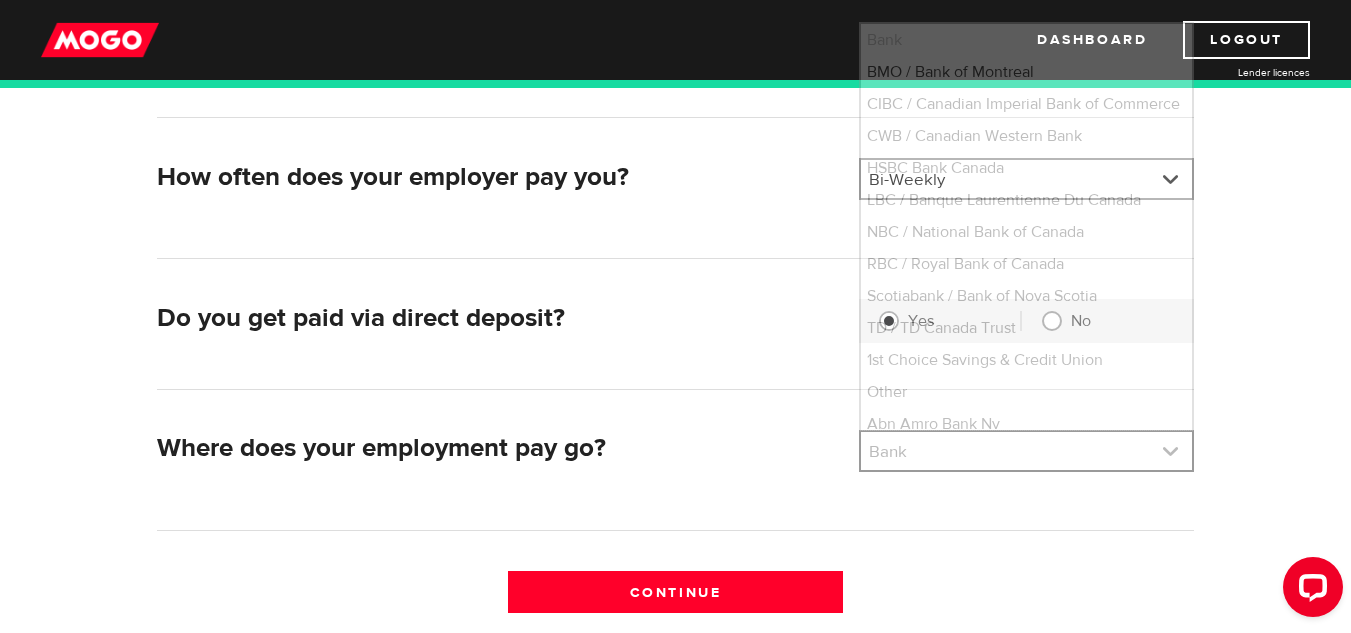 click at bounding box center (1026, 451) 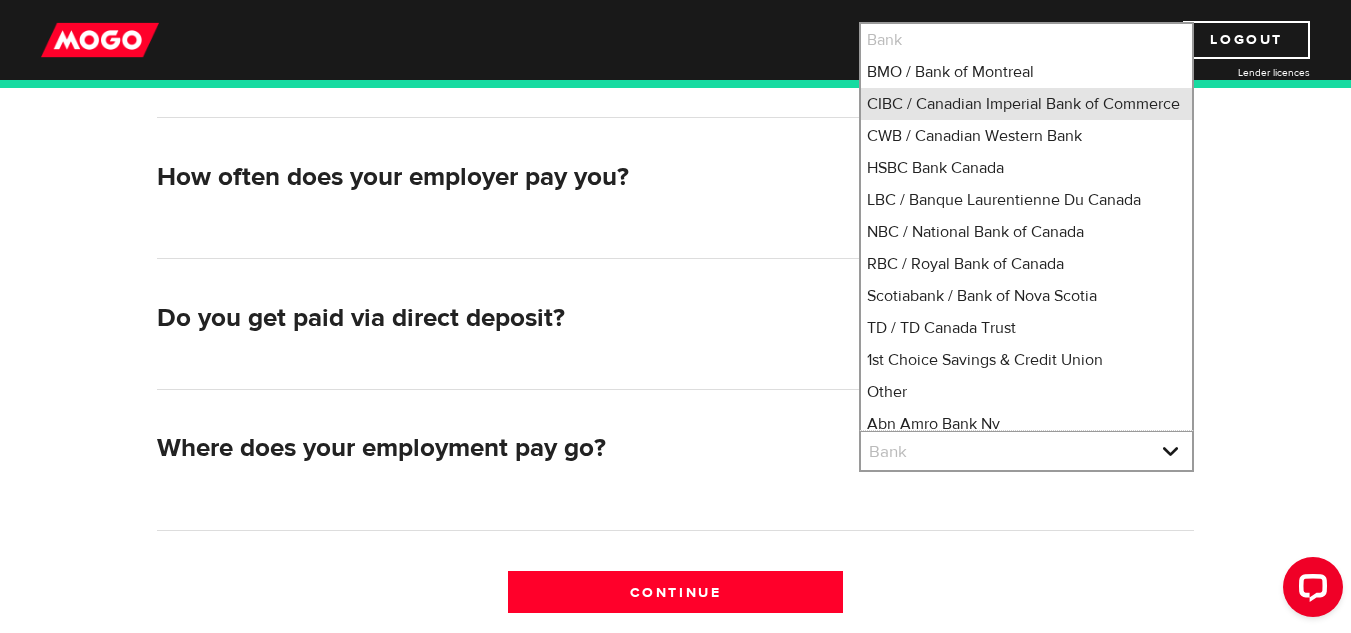 scroll, scrollTop: 2, scrollLeft: 0, axis: vertical 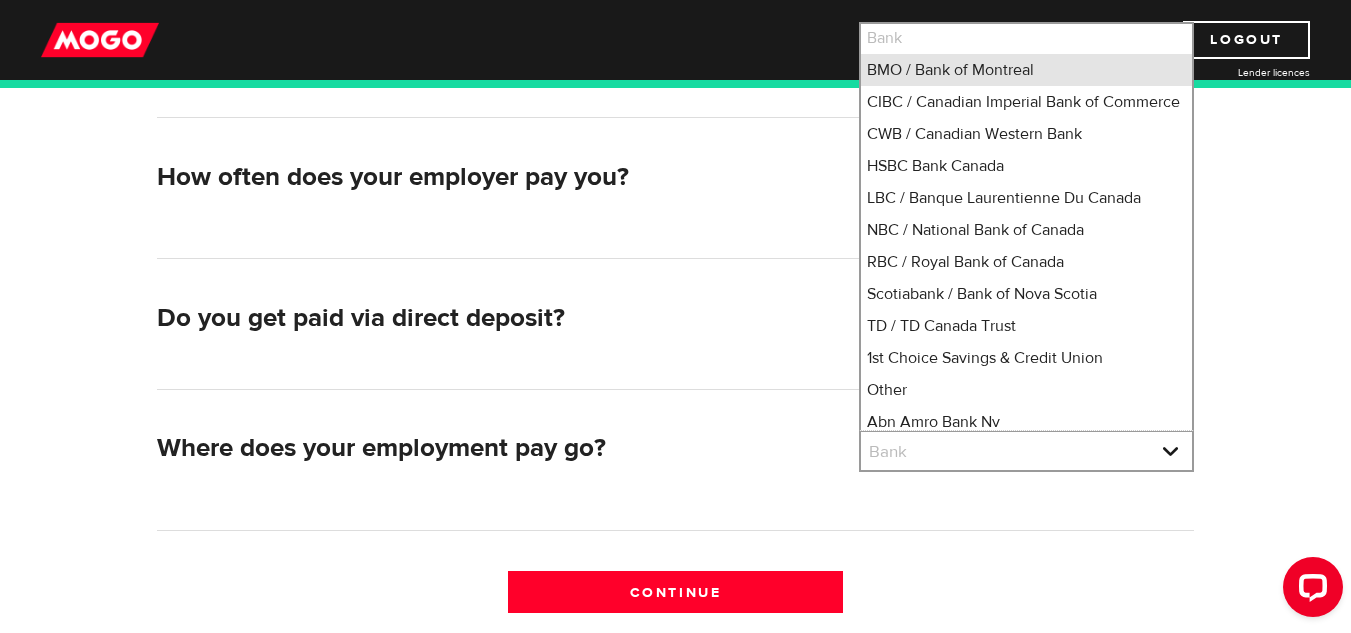 click on "BMO / Bank of Montreal" at bounding box center (1026, 70) 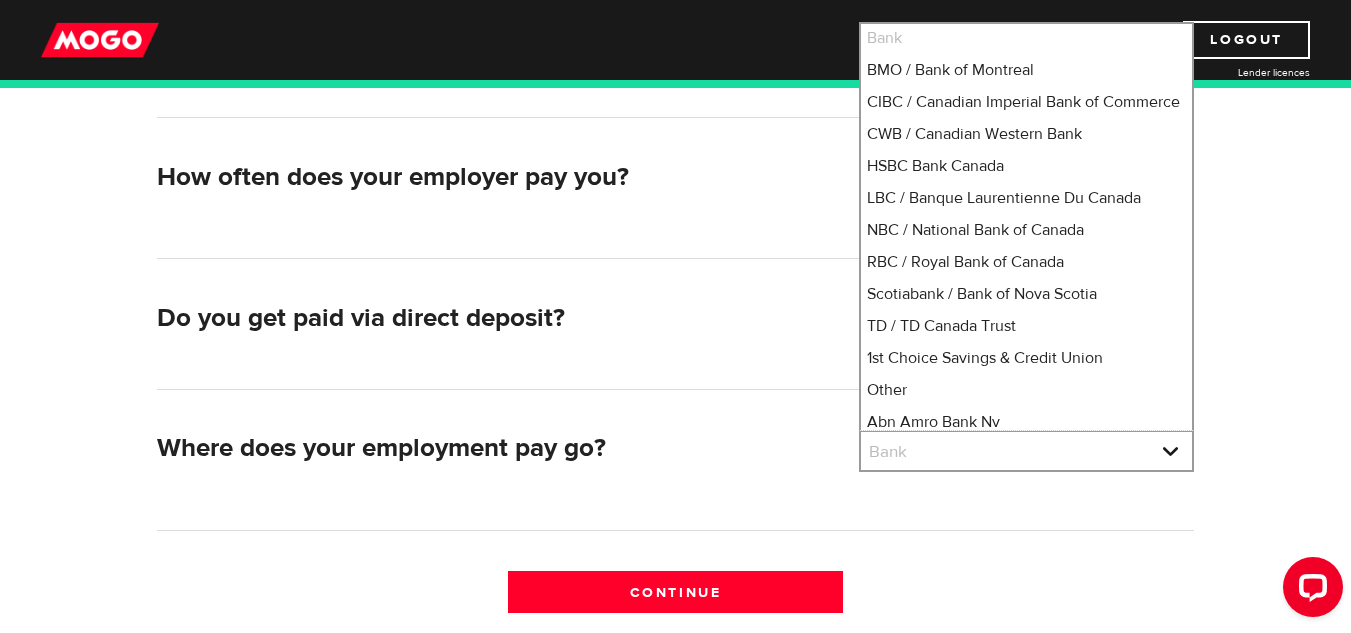 select on "1" 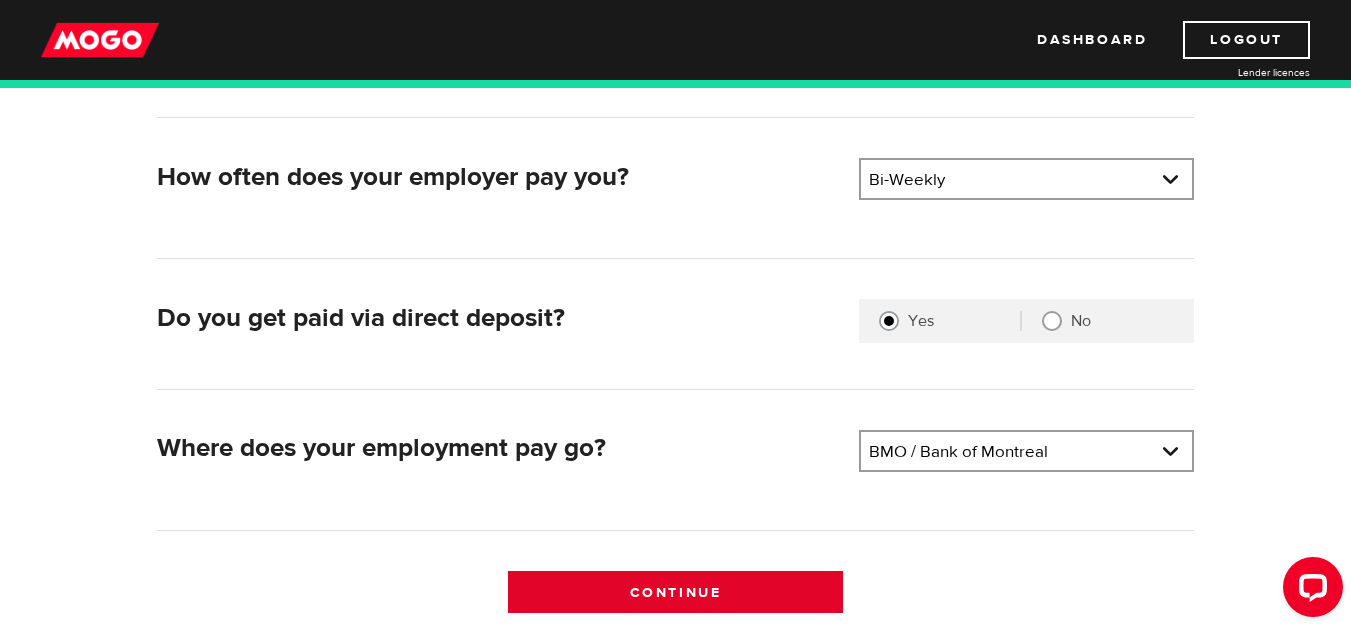 click on "Continue" at bounding box center [675, 592] 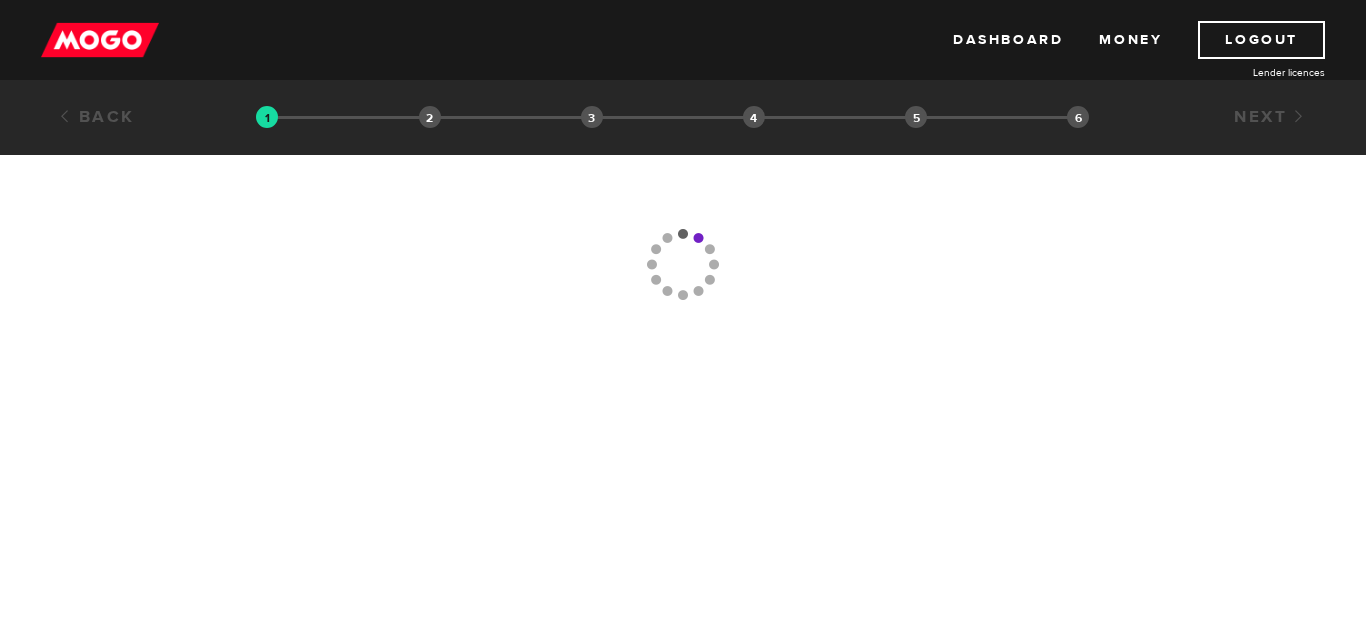 scroll, scrollTop: 0, scrollLeft: 0, axis: both 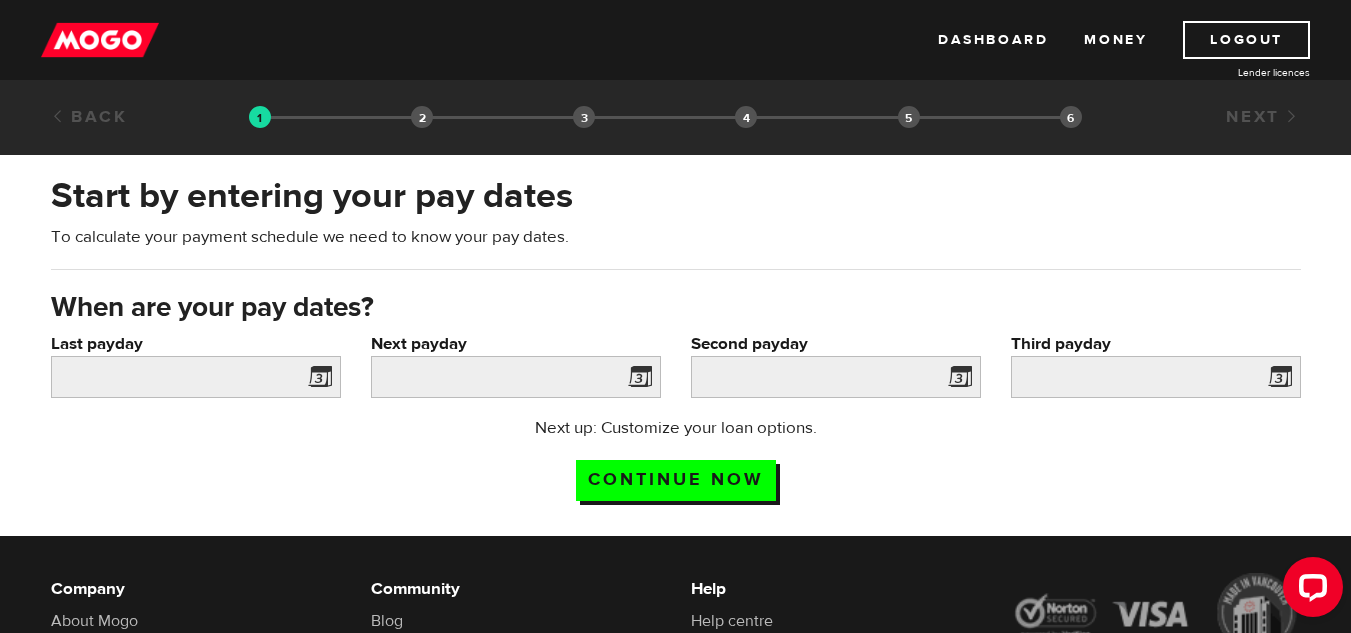 click at bounding box center (316, 380) 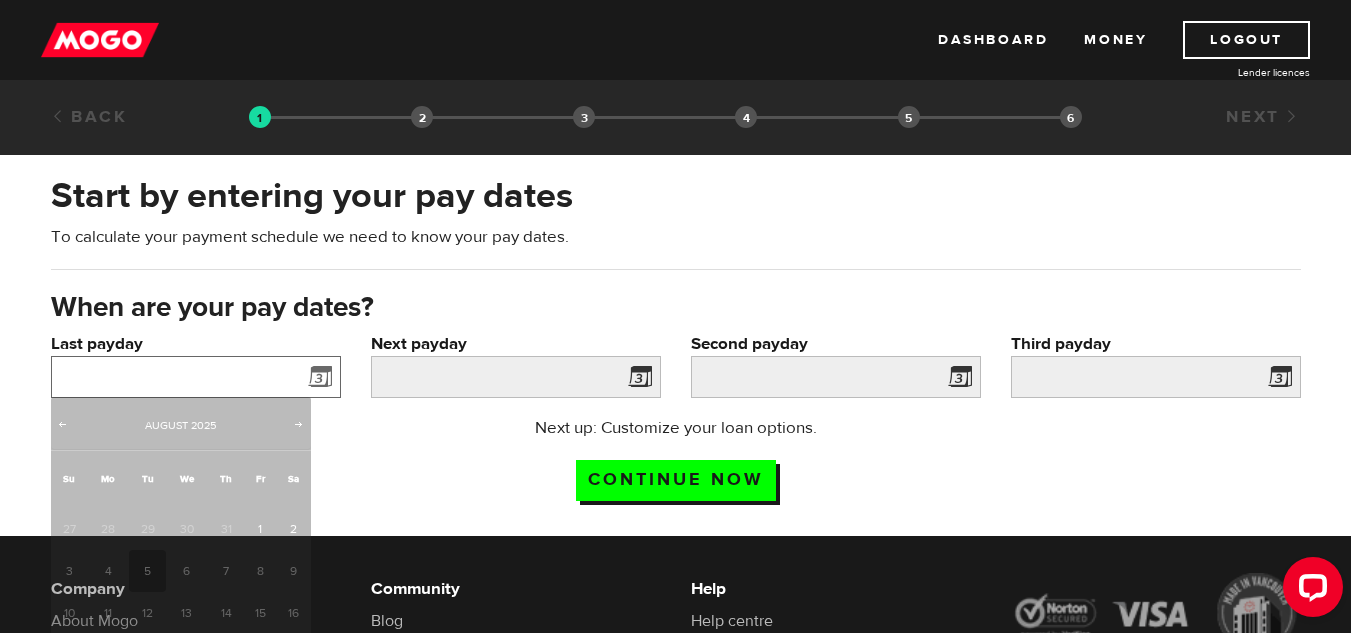 click on "Last payday" at bounding box center [196, 377] 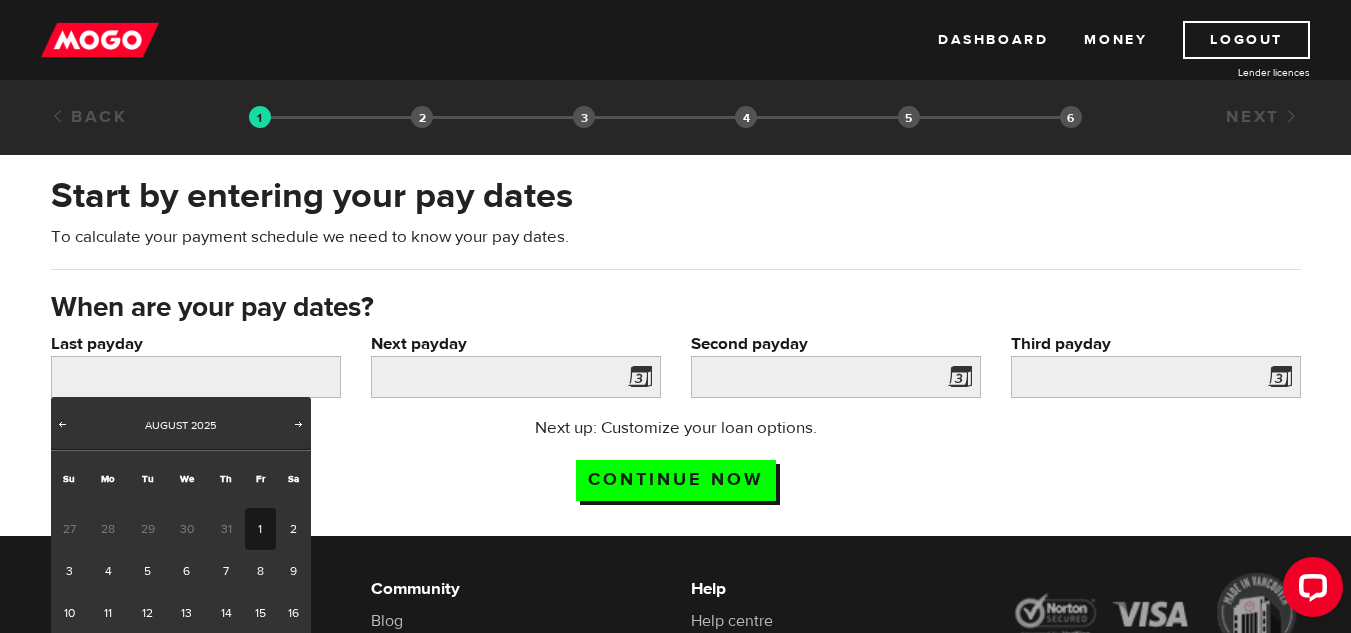 click on "1" at bounding box center (260, 529) 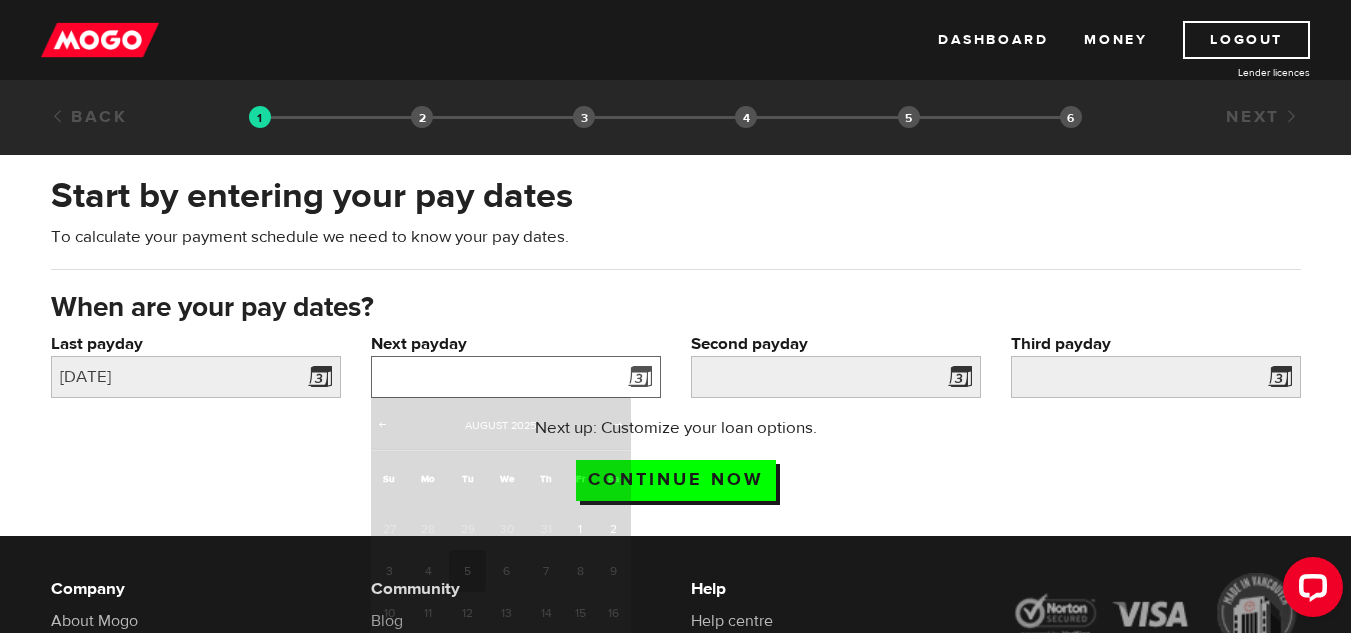 click on "Next payday" at bounding box center (516, 377) 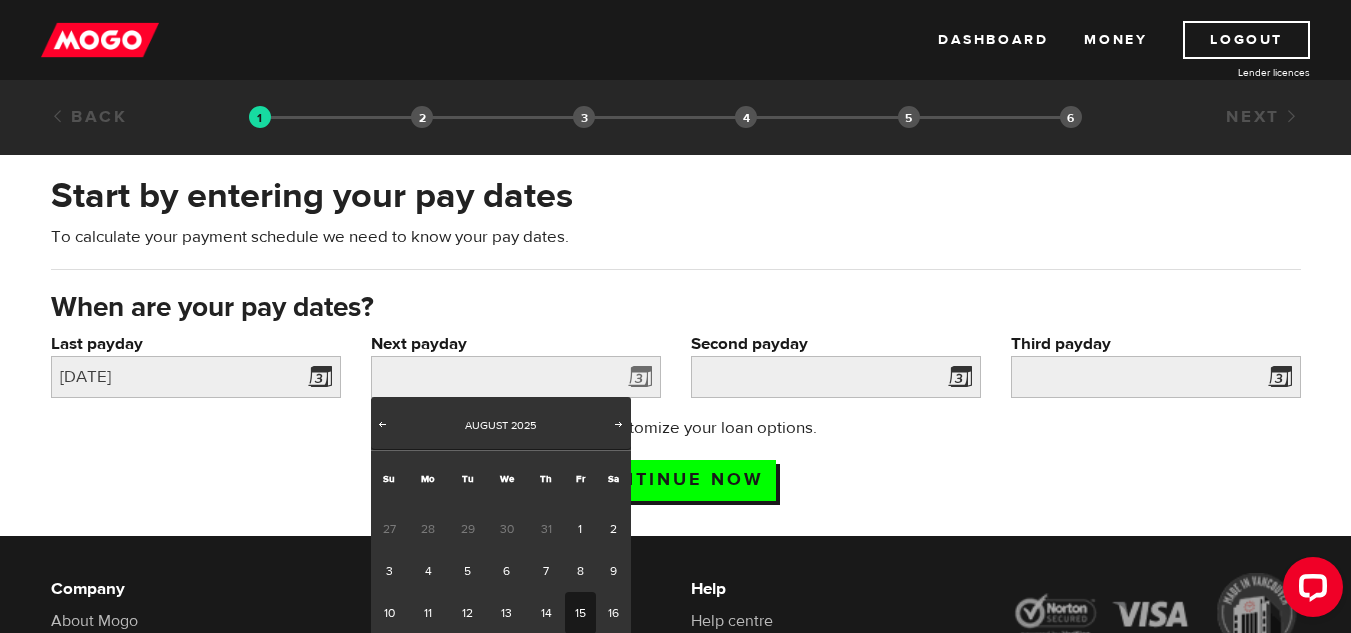 click on "15" at bounding box center [580, 613] 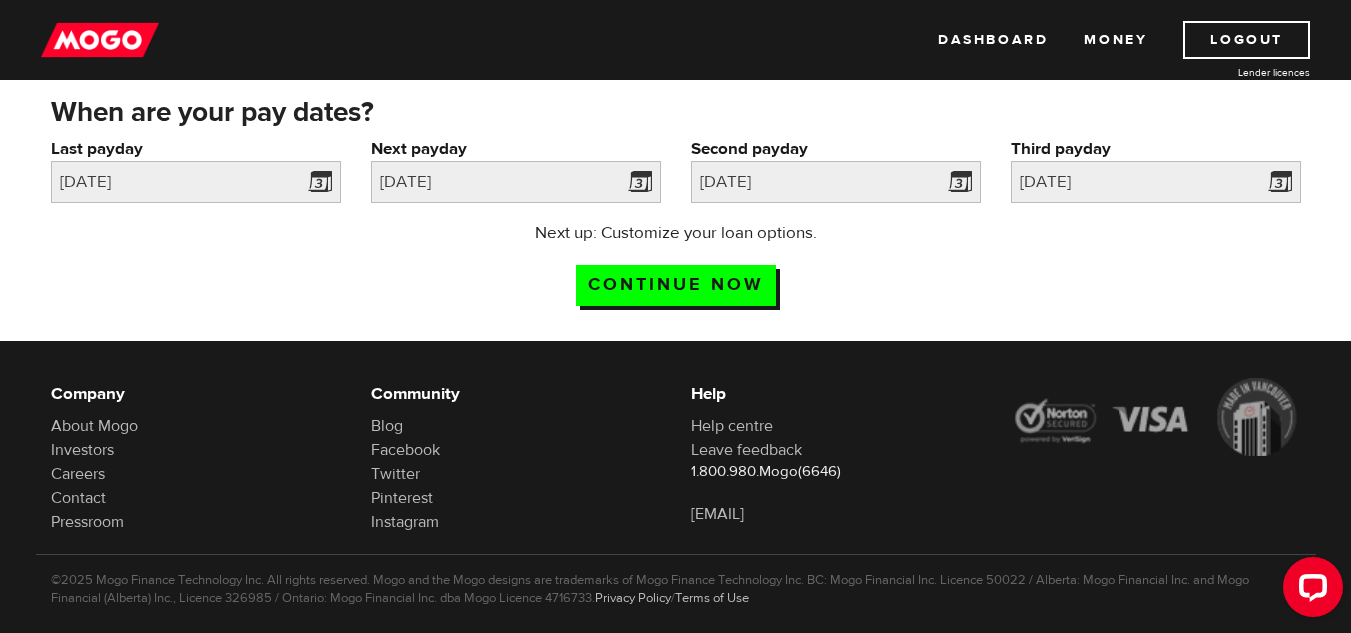 scroll, scrollTop: 200, scrollLeft: 0, axis: vertical 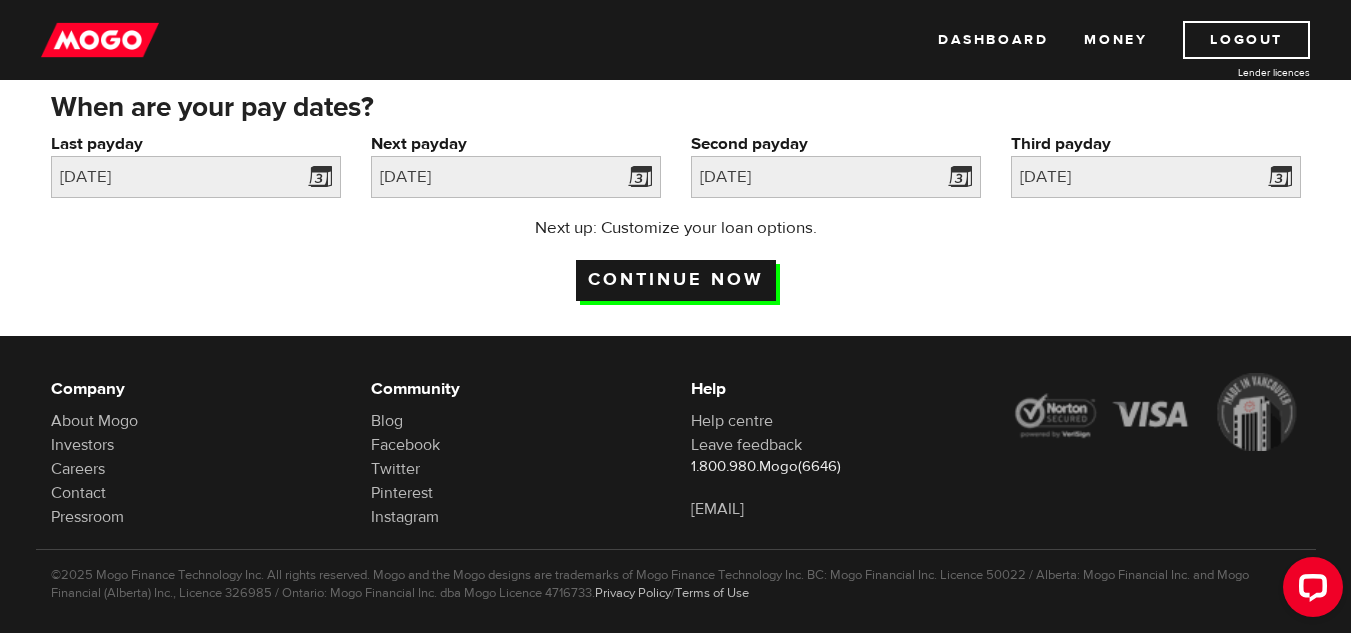 click on "Continue now" at bounding box center (676, 280) 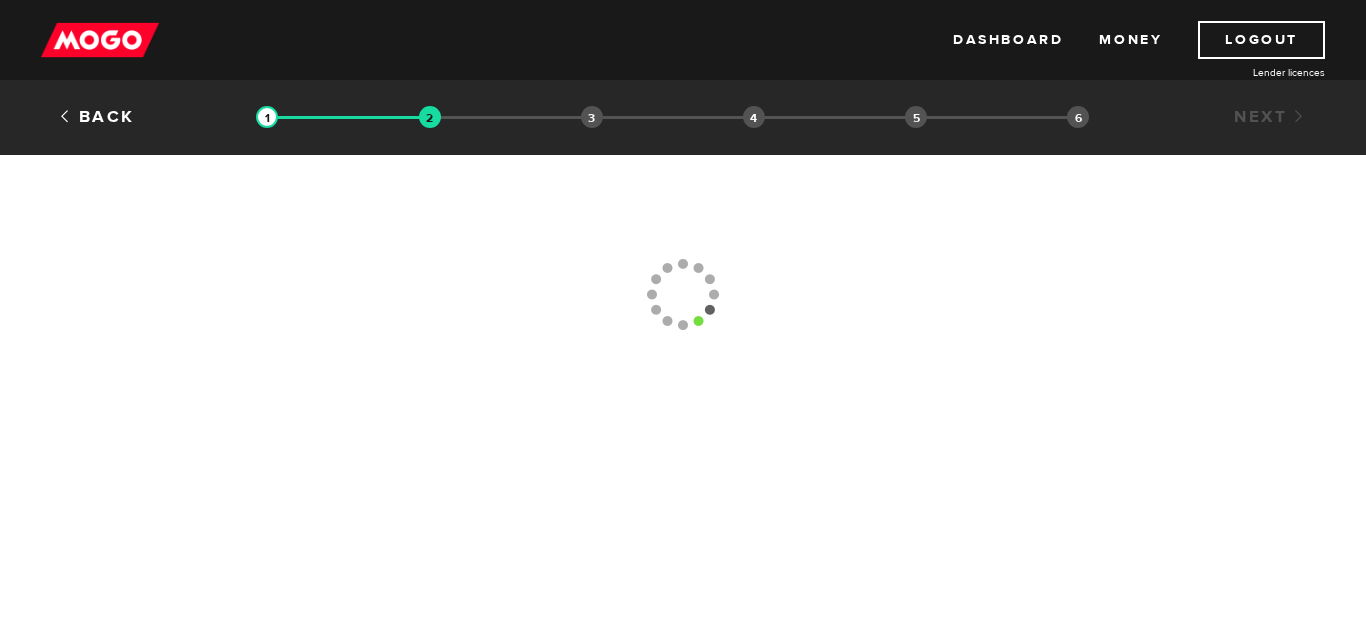 scroll, scrollTop: 0, scrollLeft: 0, axis: both 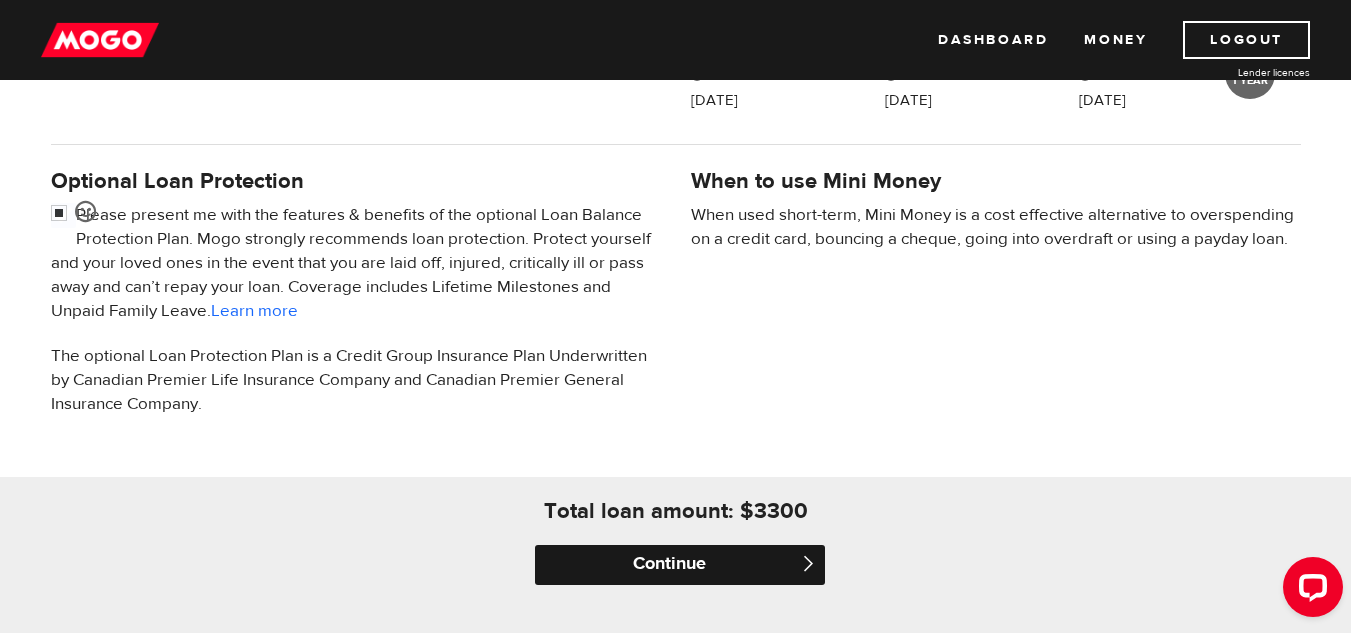click on "Continue" at bounding box center [680, 565] 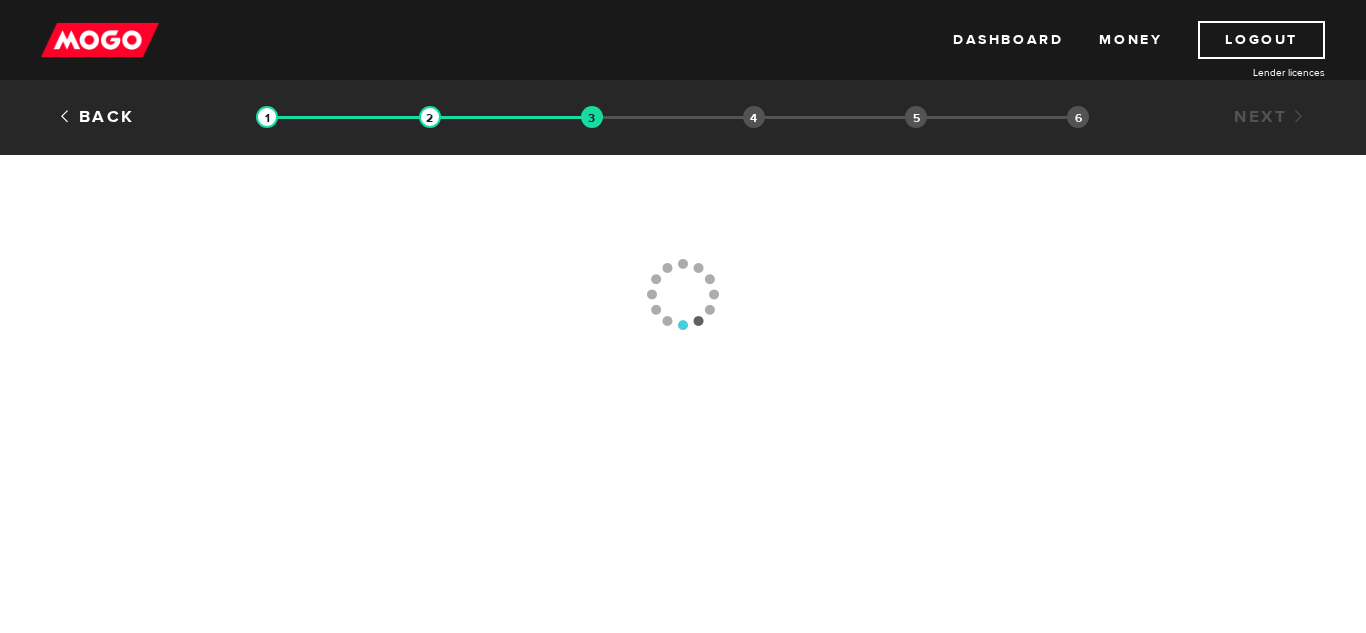 scroll, scrollTop: 0, scrollLeft: 0, axis: both 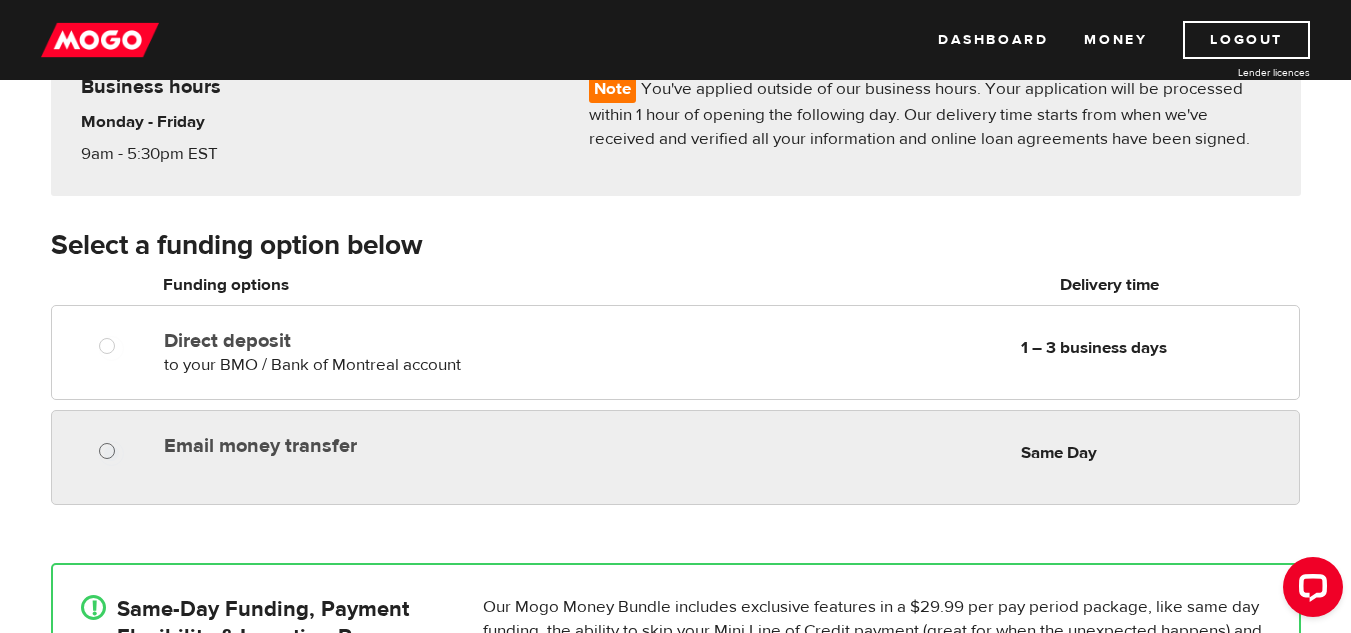 radio on "true" 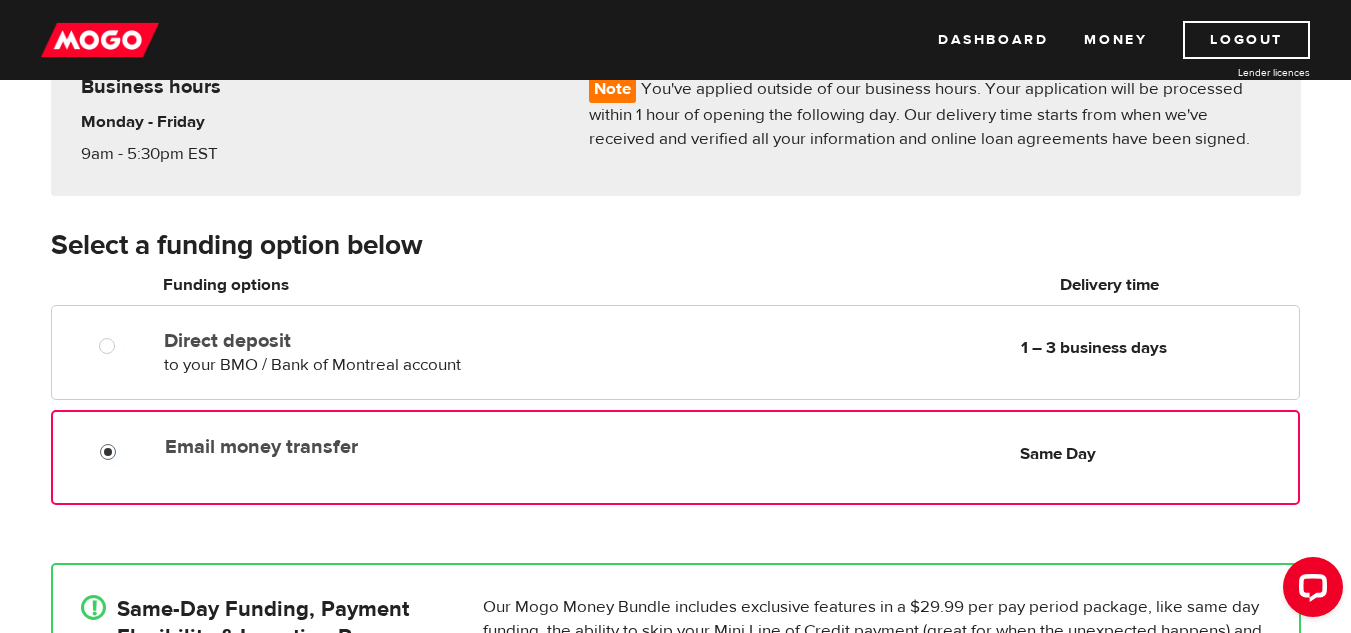 click on "Email money transfer" at bounding box center [112, 454] 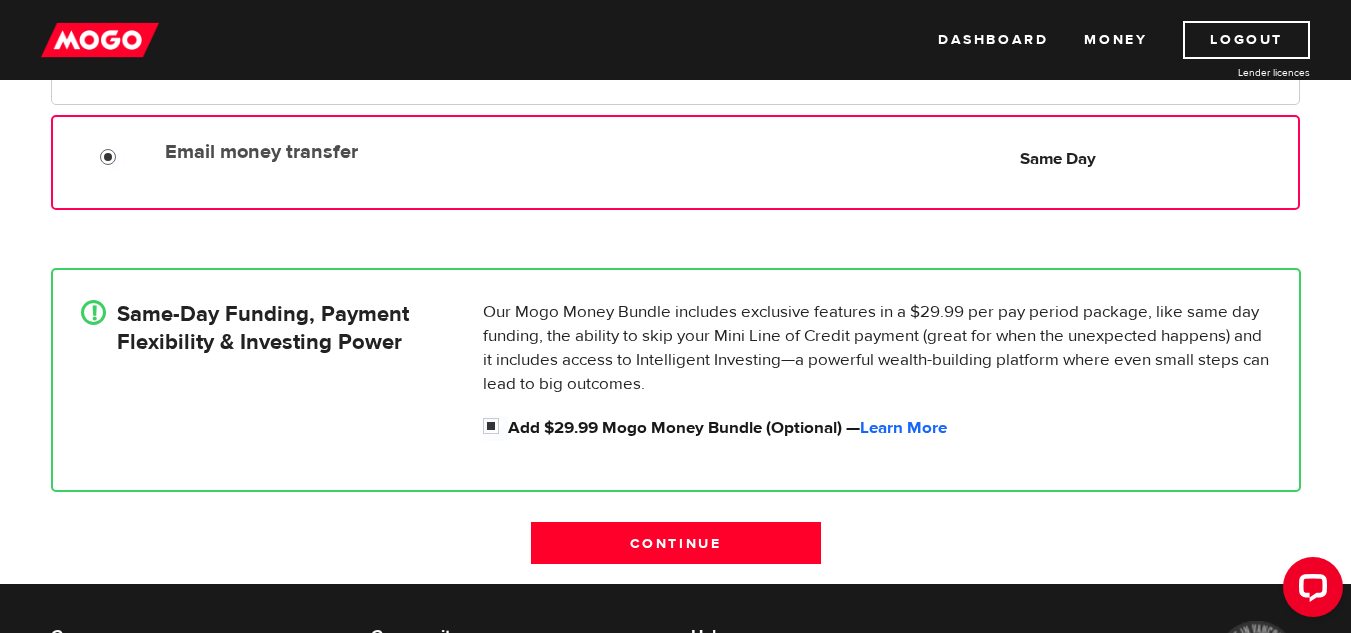 scroll, scrollTop: 500, scrollLeft: 0, axis: vertical 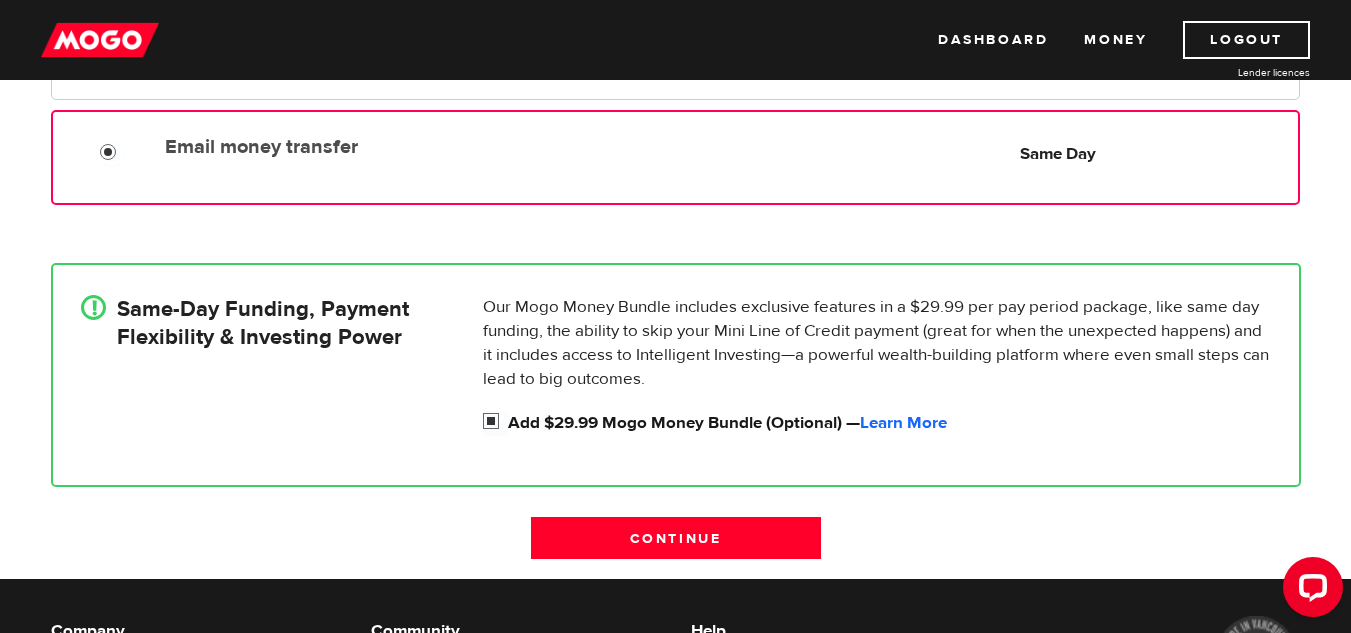 click on "Add $29.99 Mogo Money Bundle (Optional) —  Learn More" at bounding box center [495, 423] 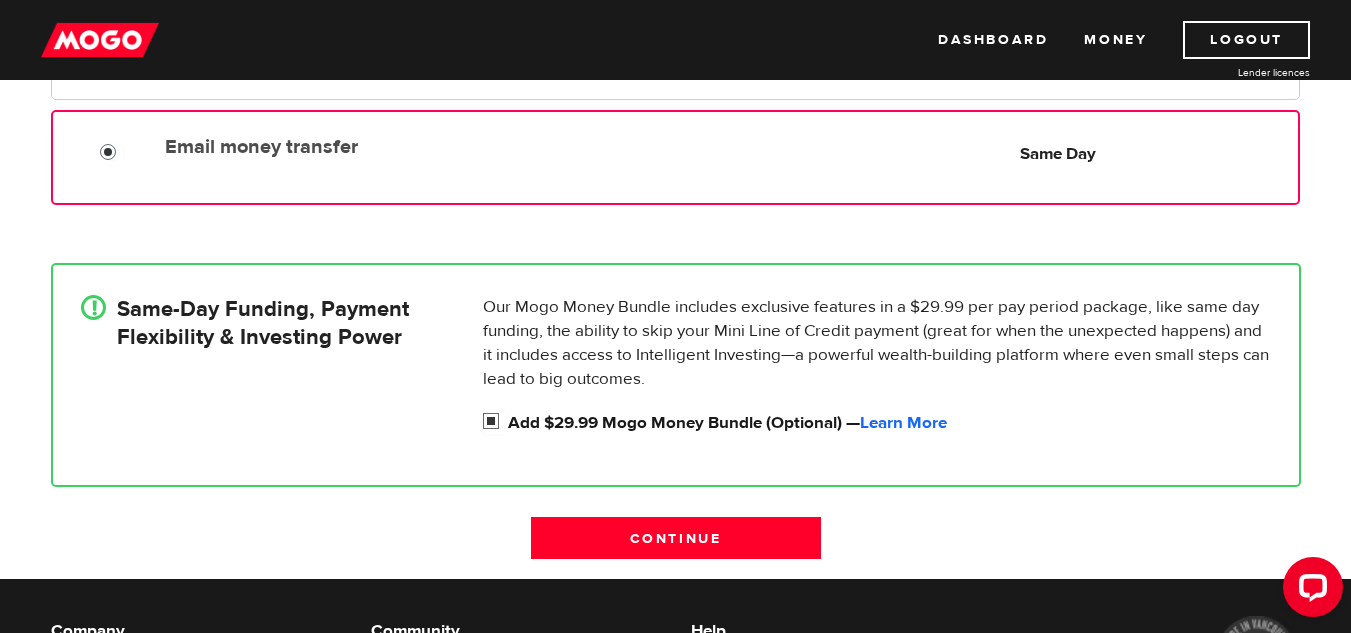 radio on "false" 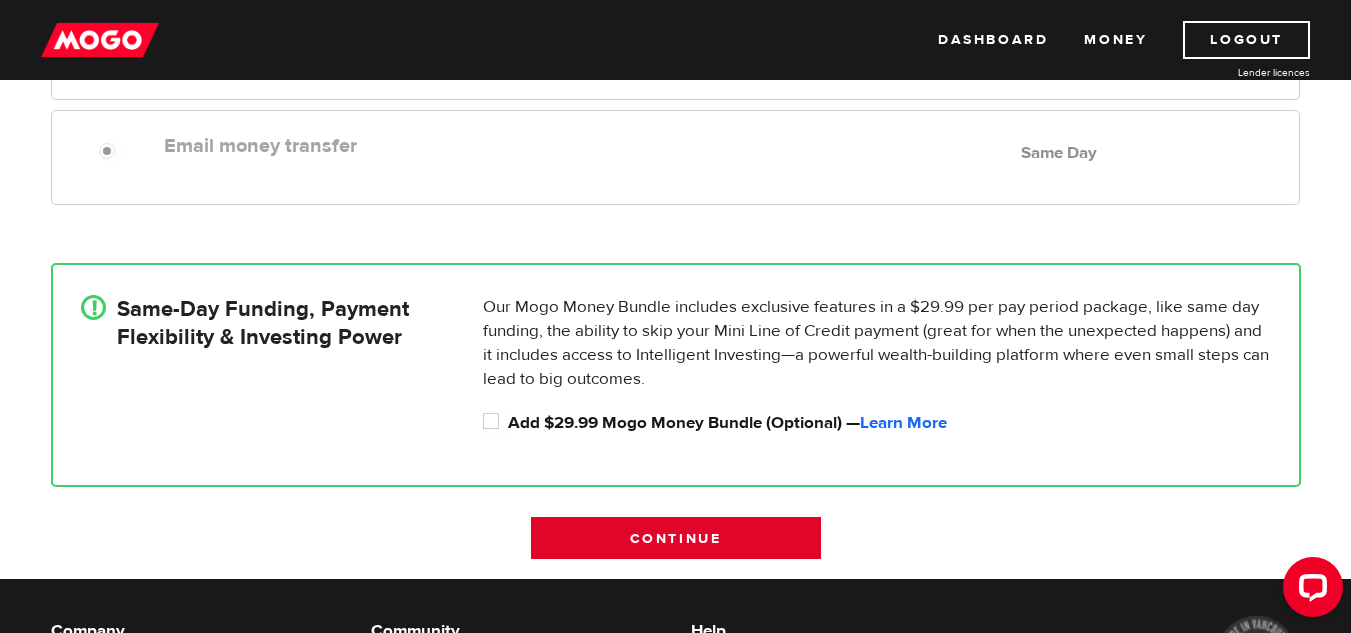 click on "Continue" at bounding box center [676, 538] 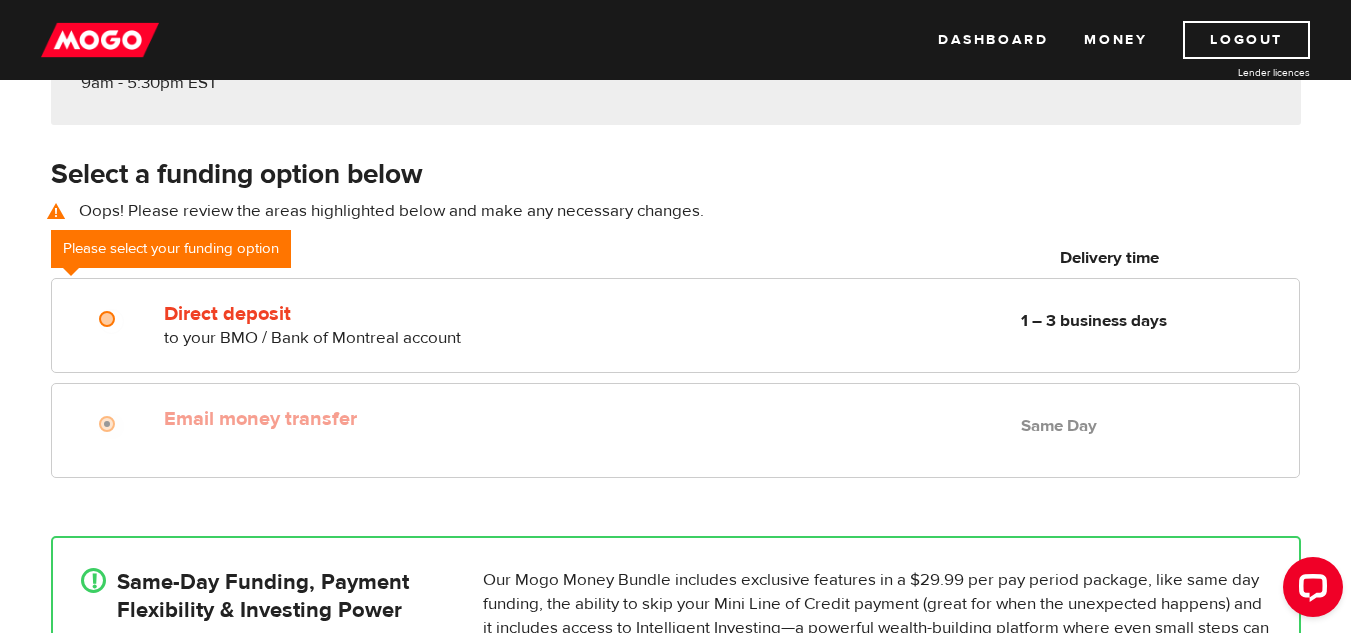 scroll, scrollTop: 300, scrollLeft: 0, axis: vertical 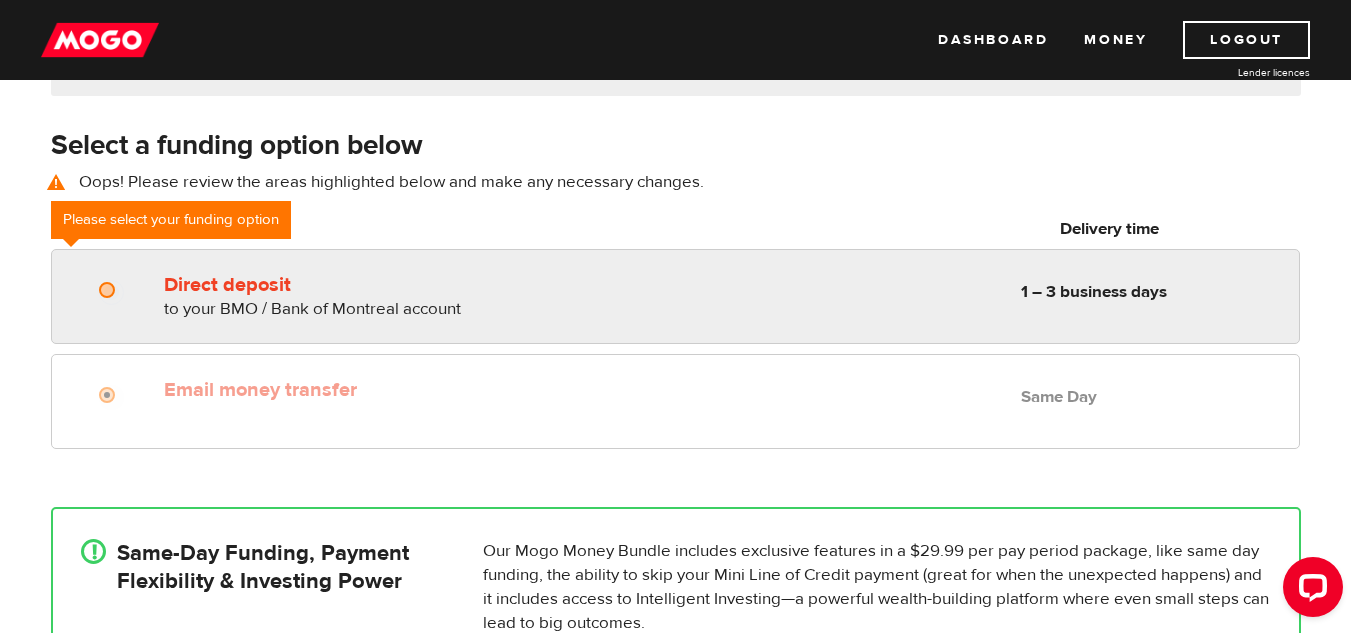 radio on "true" 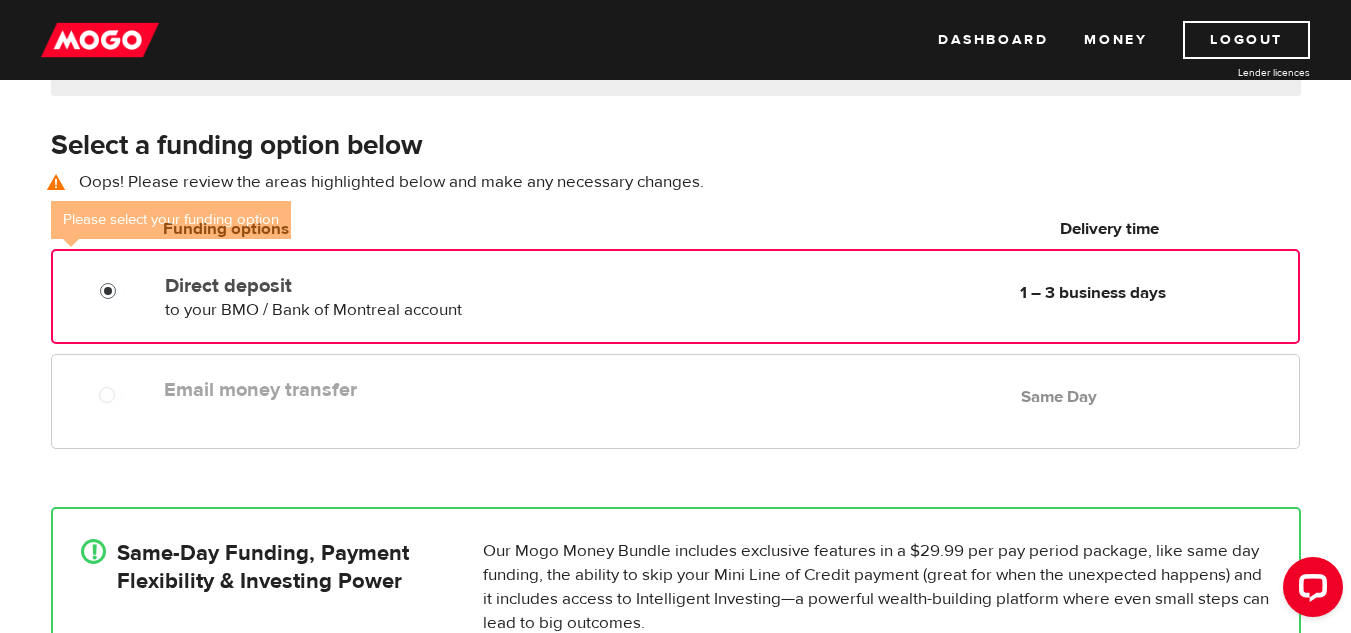 click on "Direct deposit" at bounding box center (112, 293) 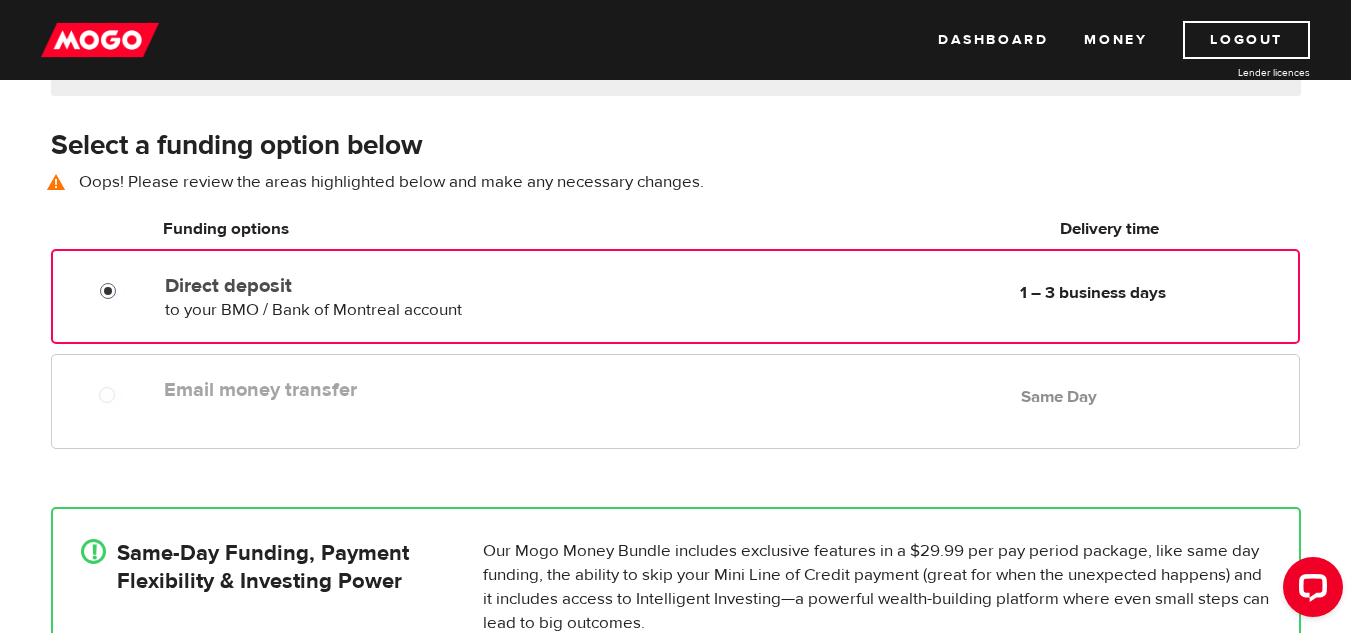 click on "Direct deposit" at bounding box center (112, 293) 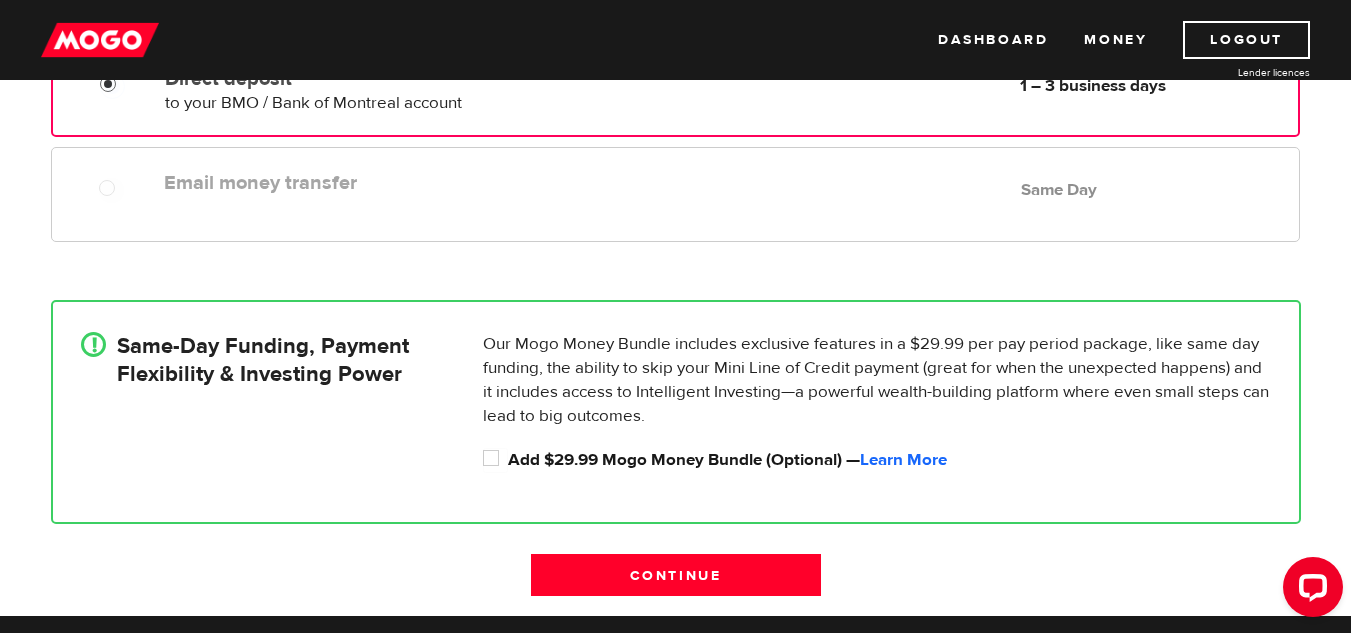 scroll, scrollTop: 600, scrollLeft: 0, axis: vertical 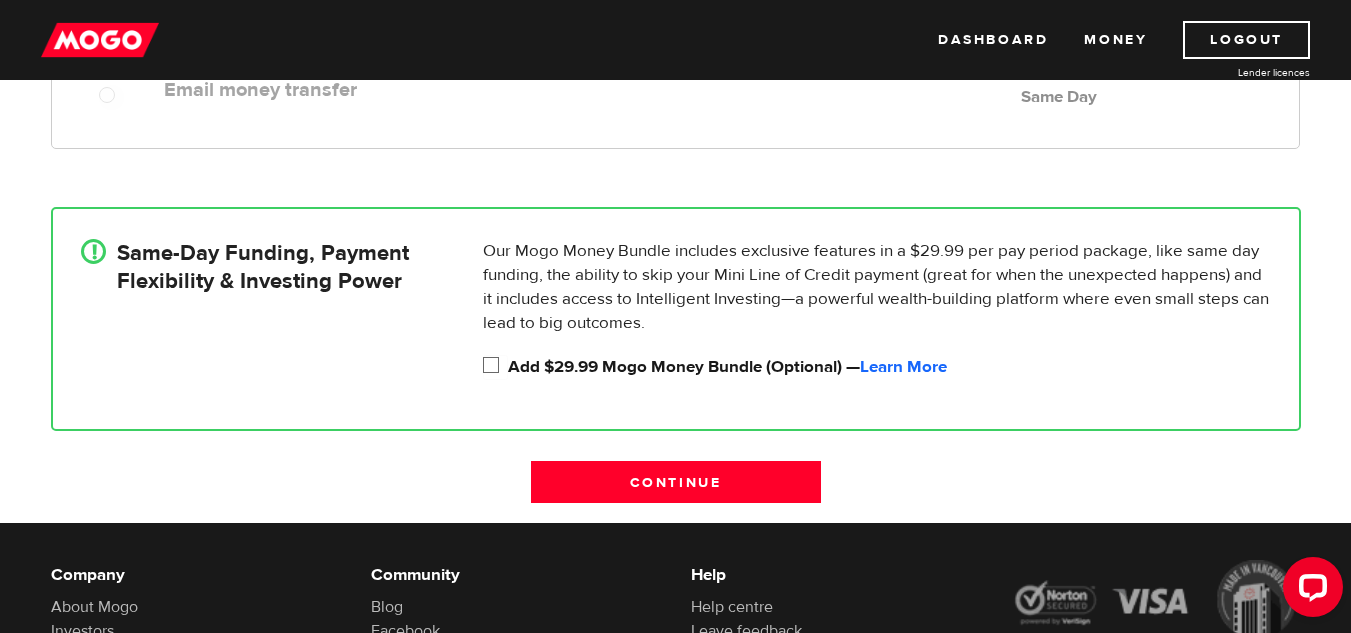 click on "Add $29.99 Mogo Money Bundle (Optional) —  Learn More" at bounding box center (495, 367) 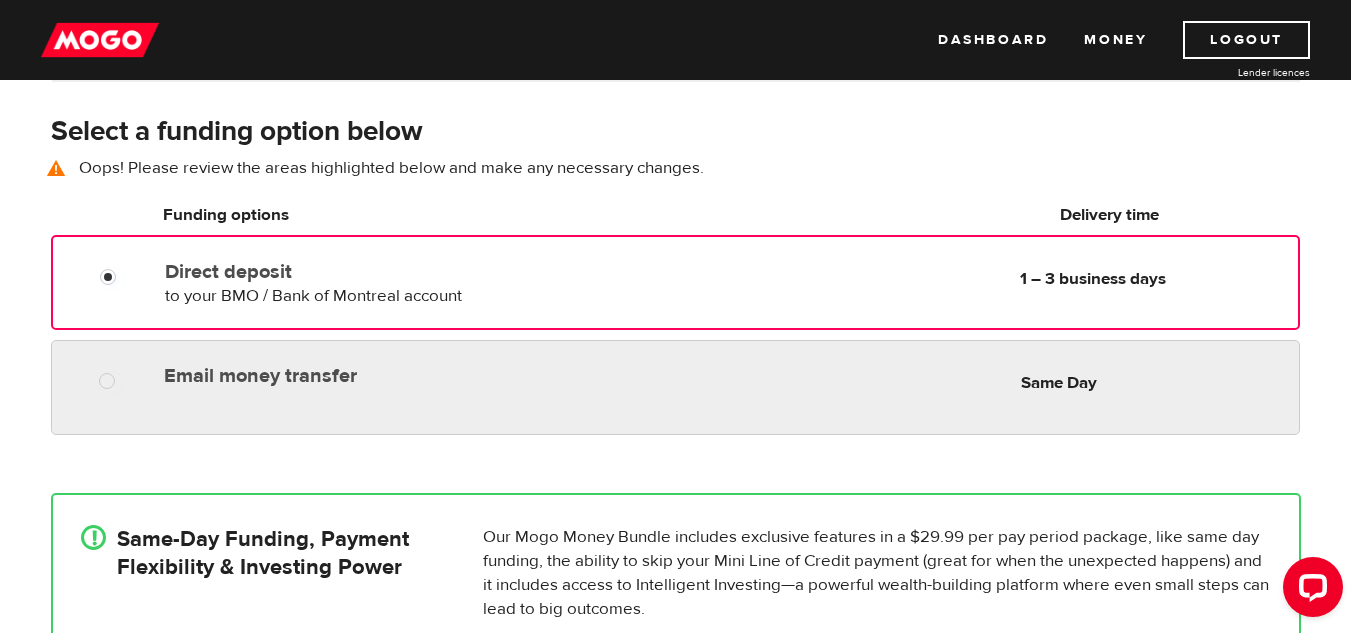 scroll, scrollTop: 300, scrollLeft: 0, axis: vertical 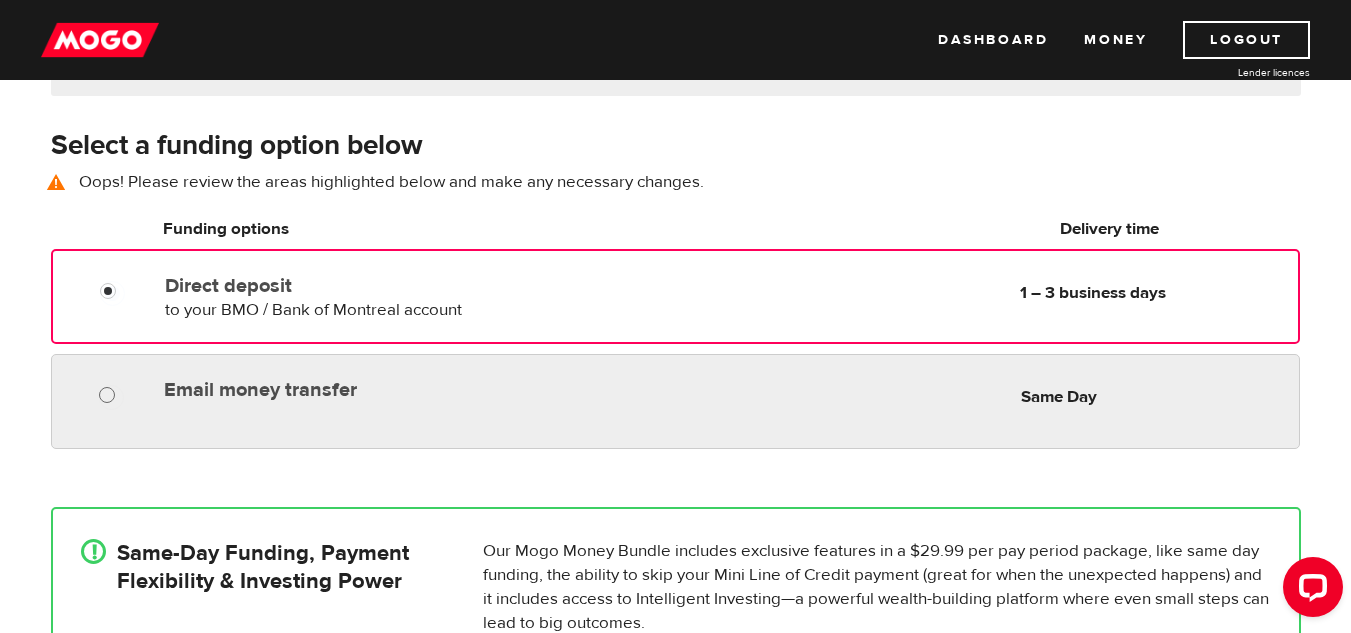 radio on "true" 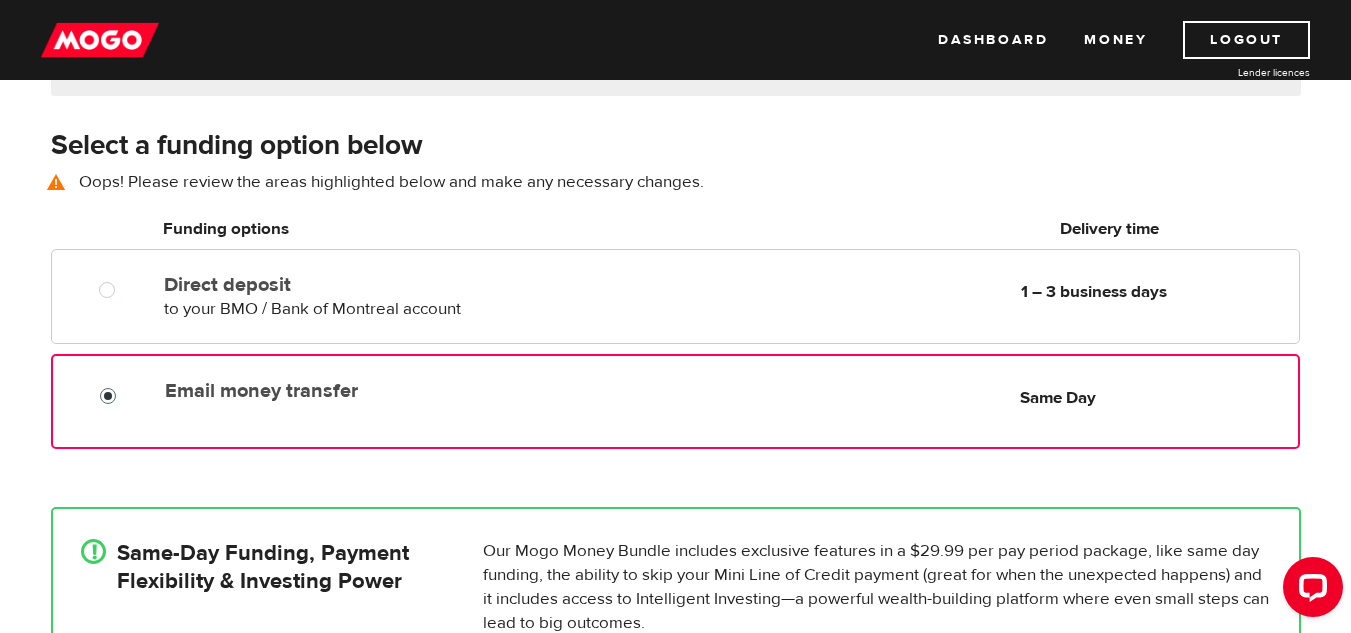 click on "Email money transfer" at bounding box center (112, 398) 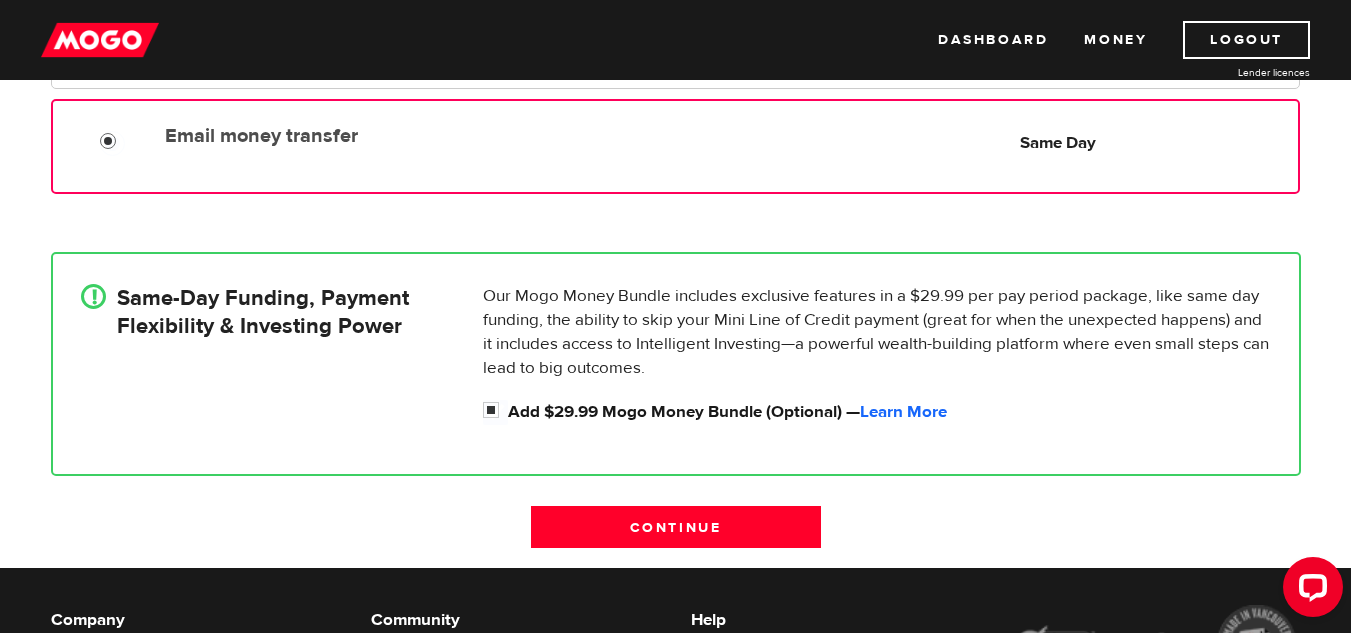 scroll, scrollTop: 700, scrollLeft: 0, axis: vertical 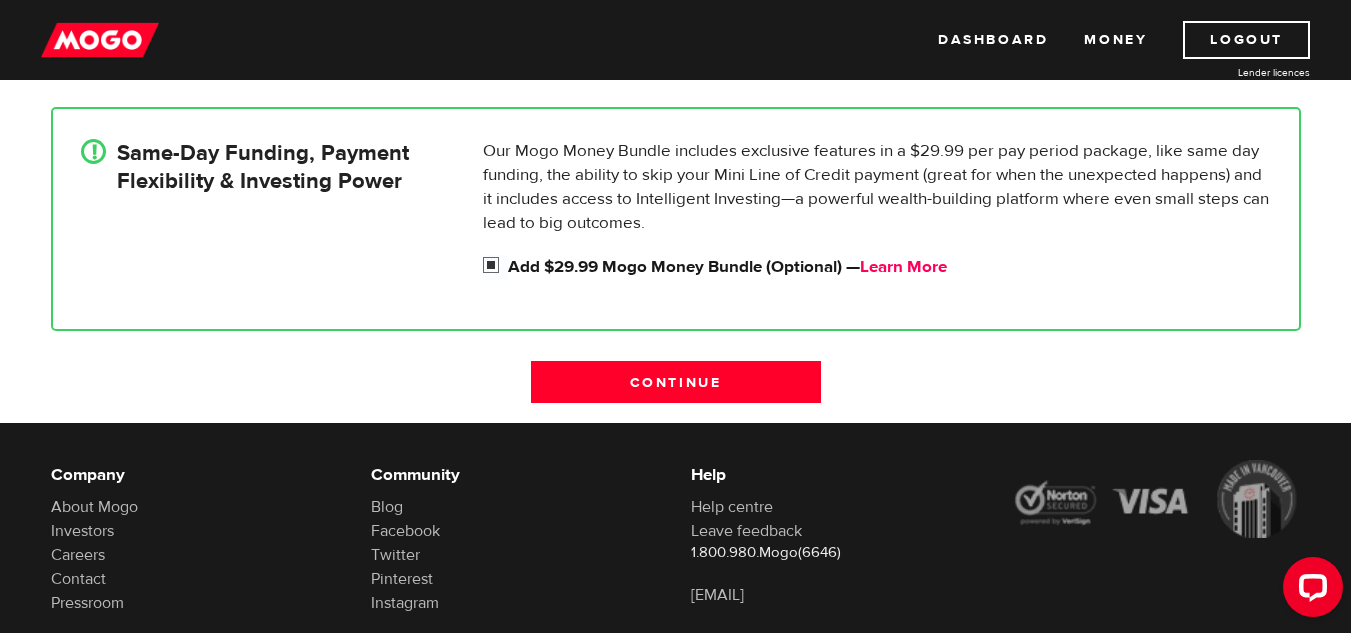 click on "Learn More" at bounding box center [903, 267] 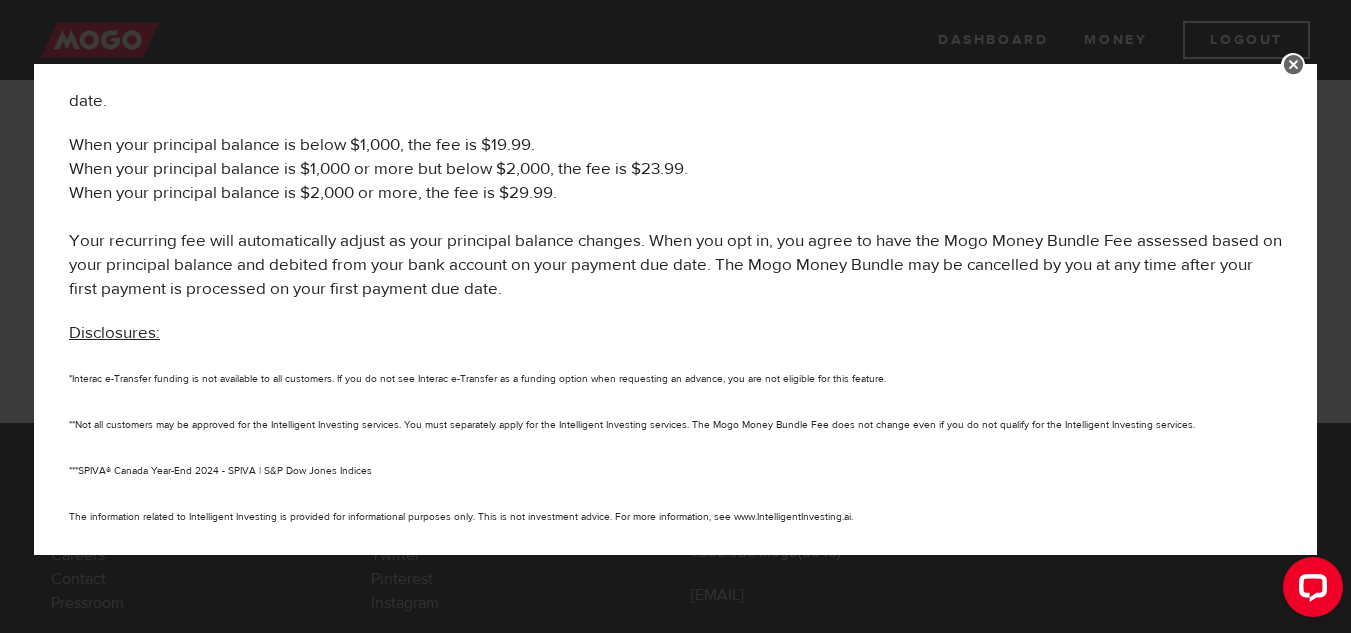 scroll, scrollTop: 1180, scrollLeft: 0, axis: vertical 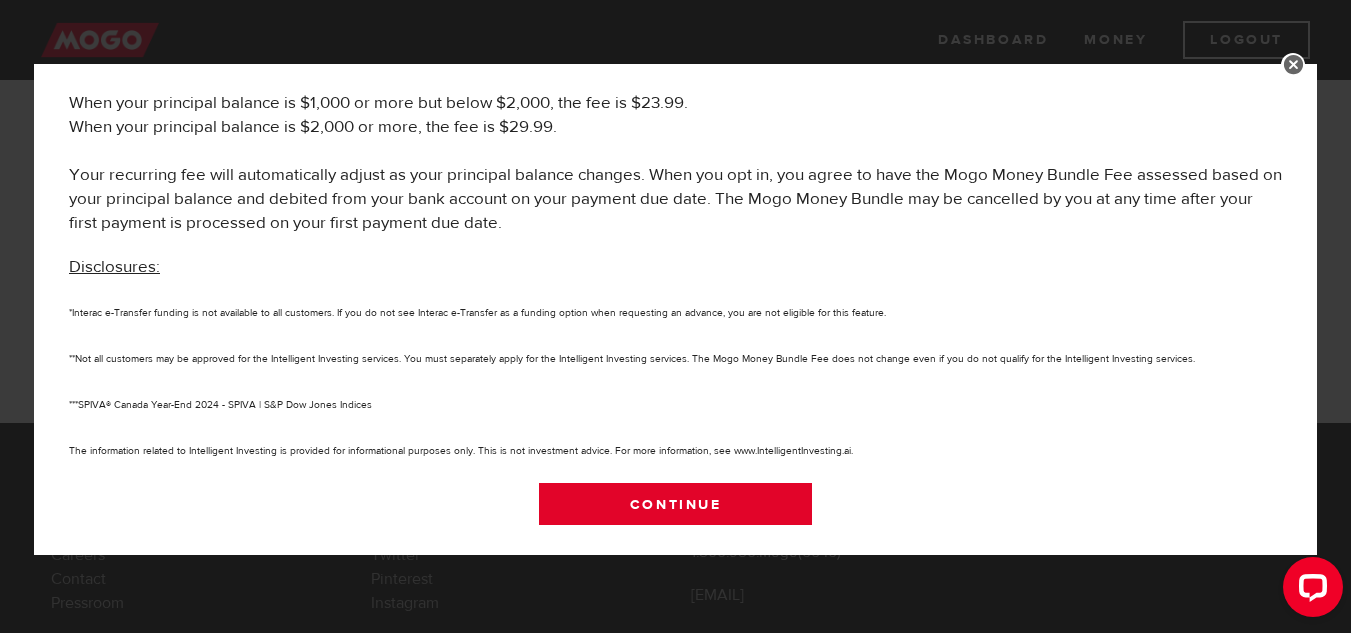 click on "Continue" at bounding box center [675, 504] 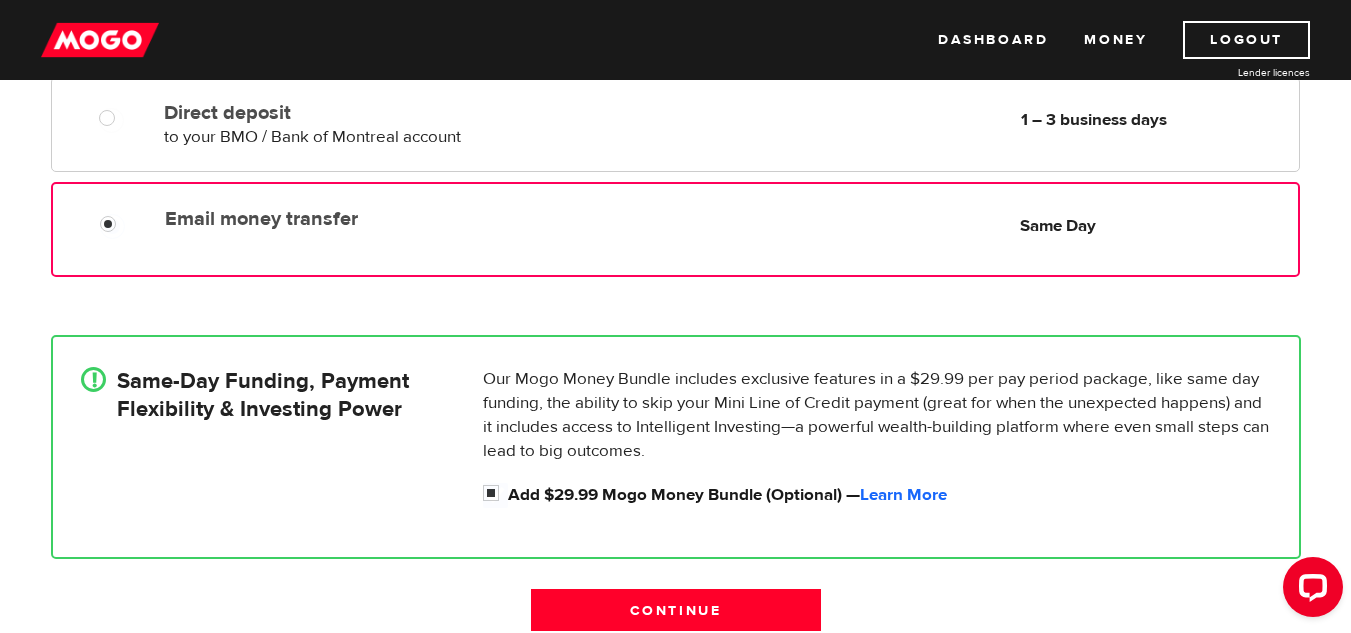 scroll, scrollTop: 816, scrollLeft: 0, axis: vertical 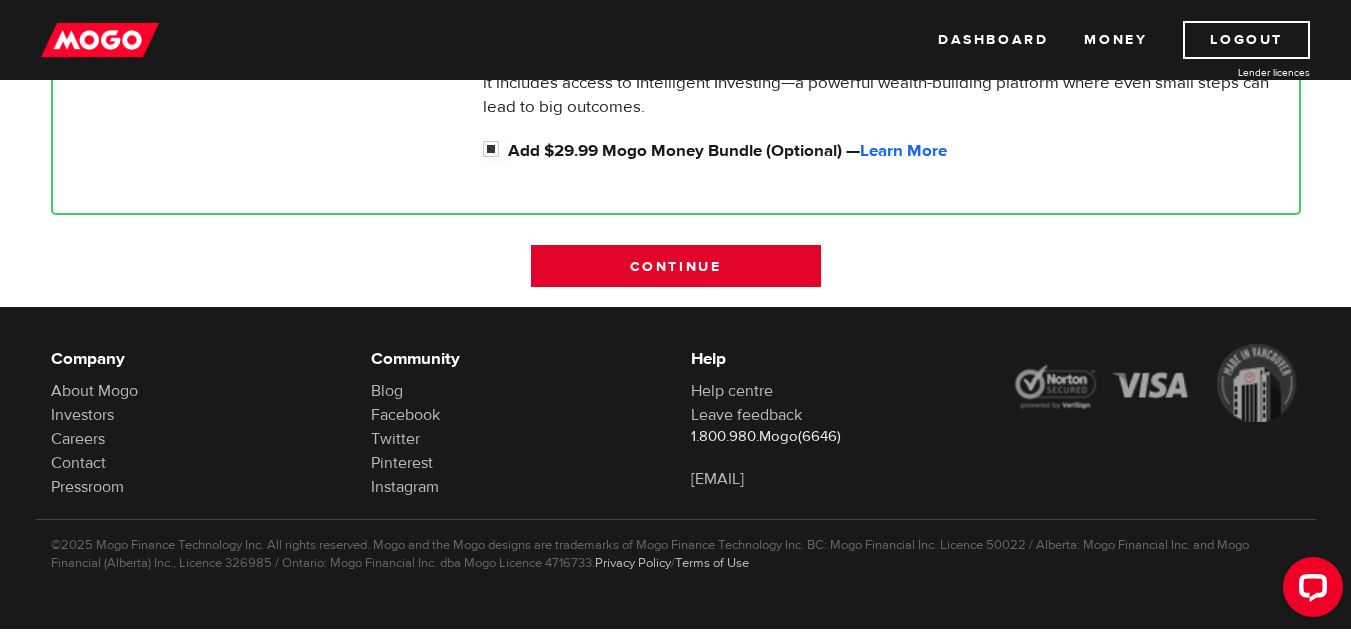 click on "Continue" at bounding box center [676, 266] 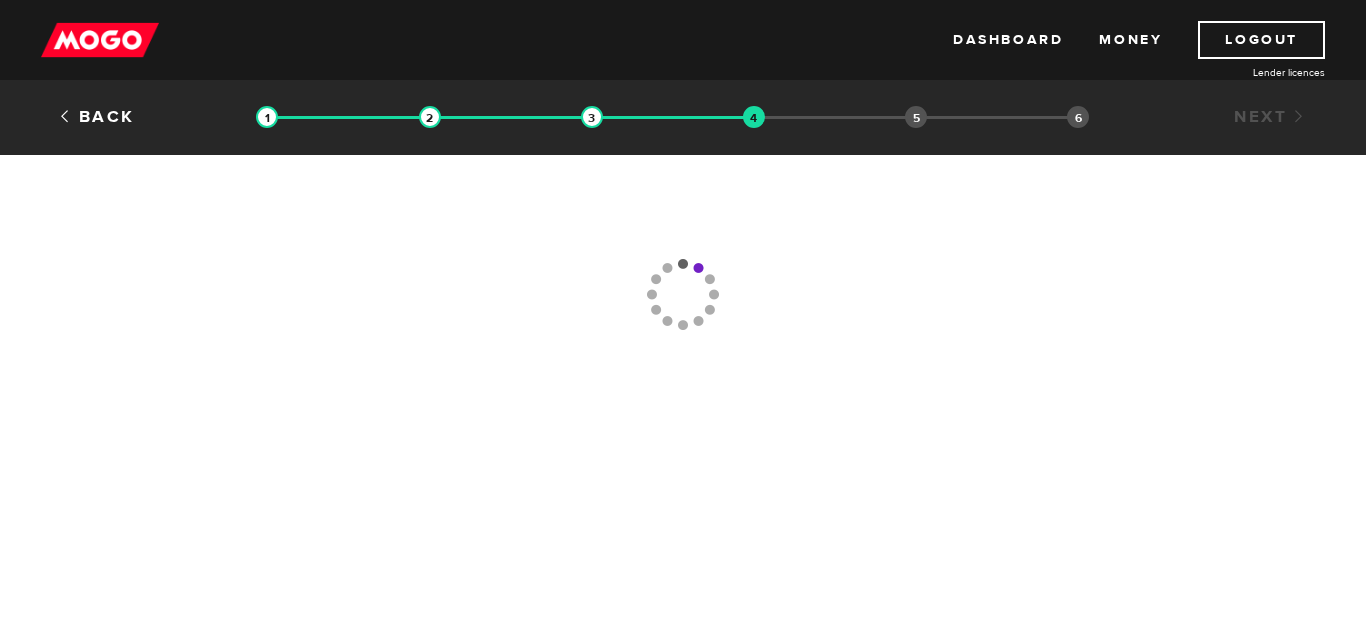 scroll, scrollTop: 0, scrollLeft: 0, axis: both 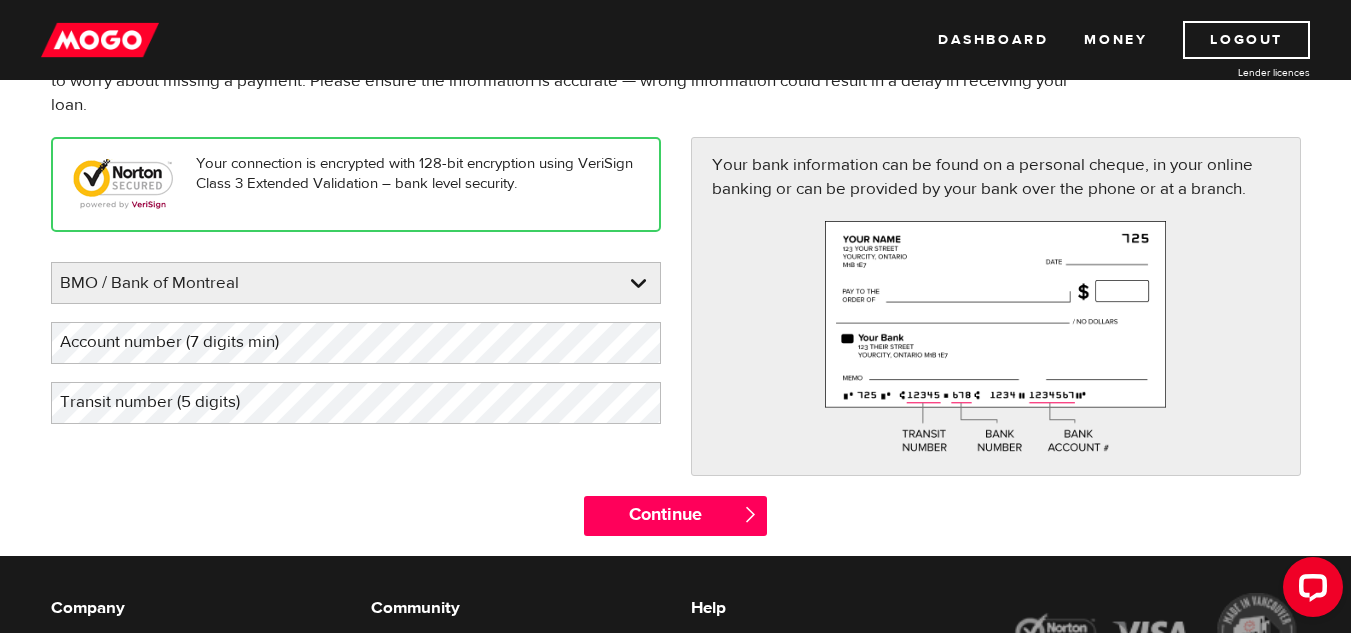 click on "Account number (7 digits min)" at bounding box center [185, 342] 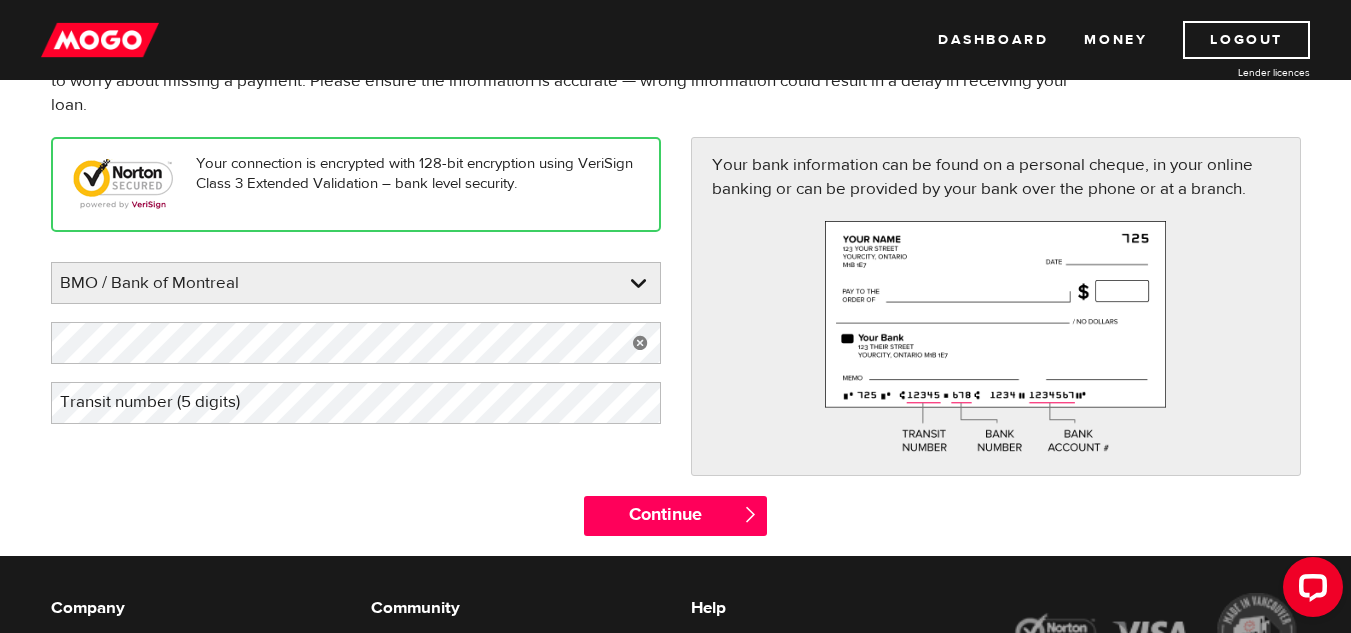 click on "Transit number (5 digits)" at bounding box center [166, 402] 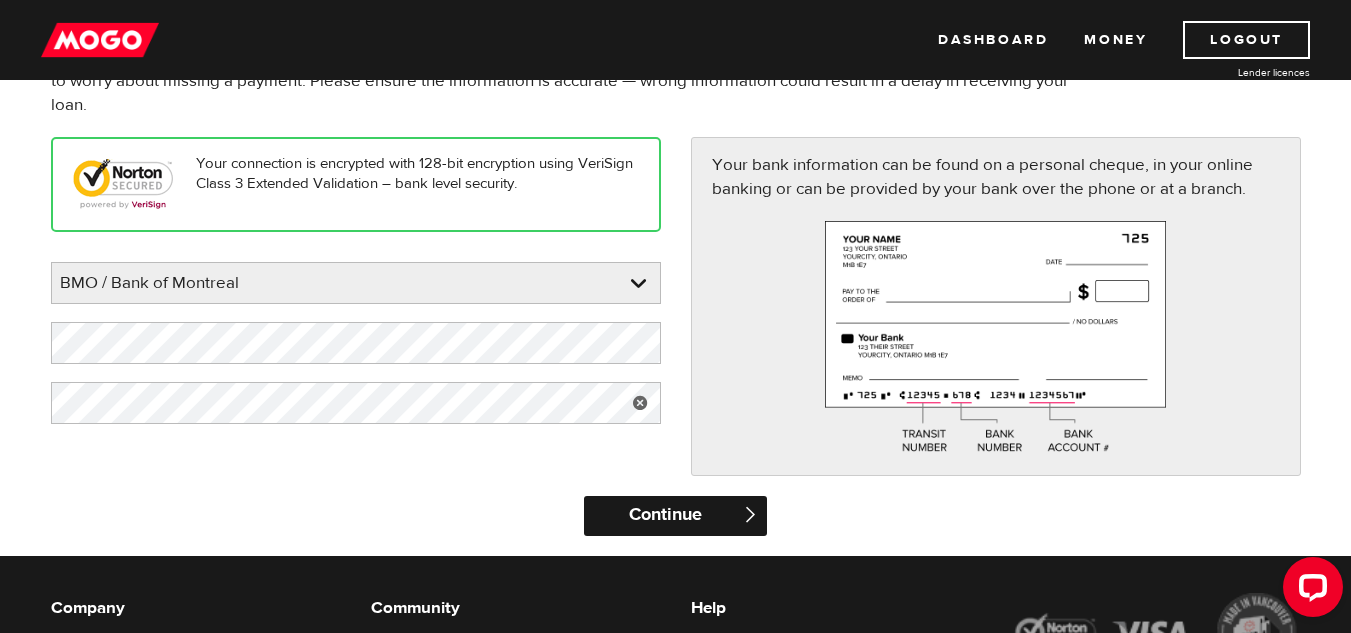 click on "Continue" at bounding box center (675, 516) 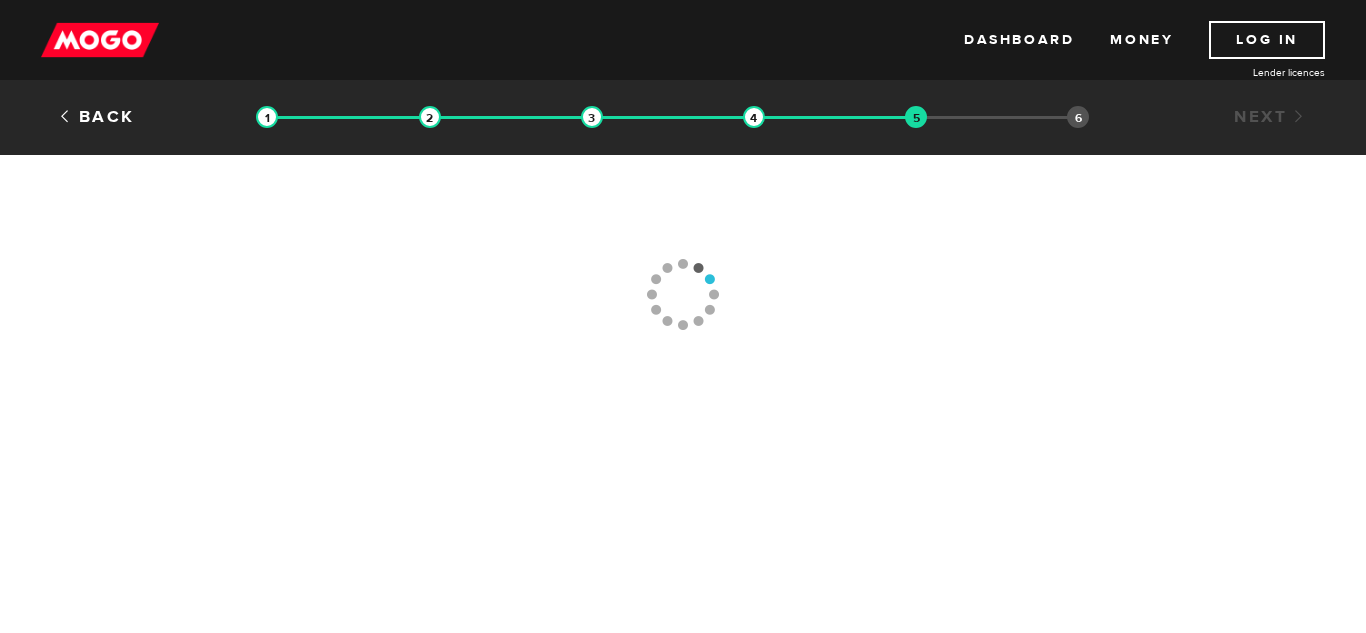 scroll, scrollTop: 0, scrollLeft: 0, axis: both 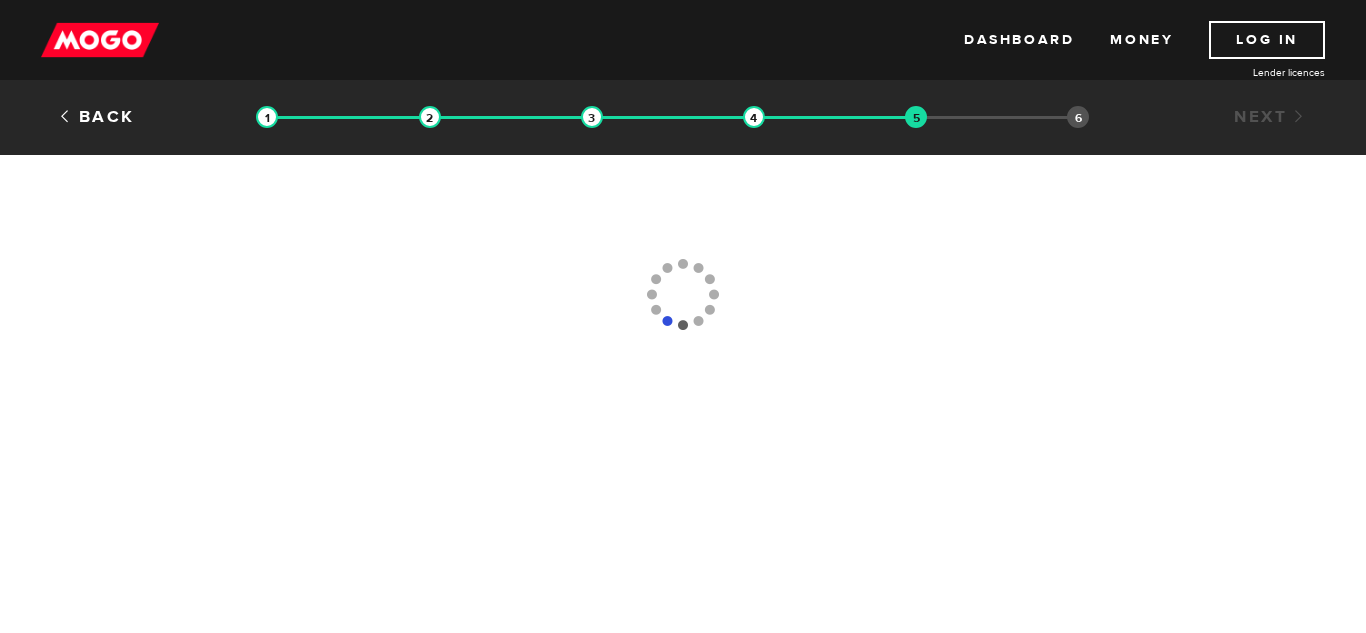 type 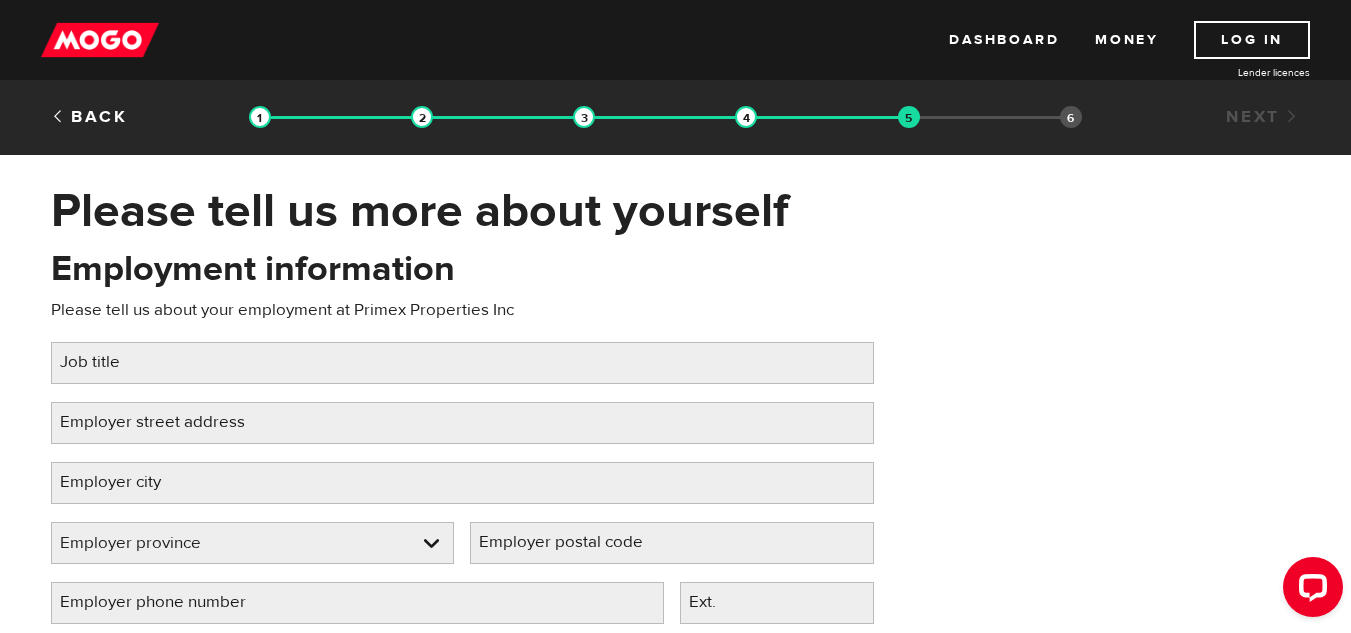 scroll, scrollTop: 0, scrollLeft: 0, axis: both 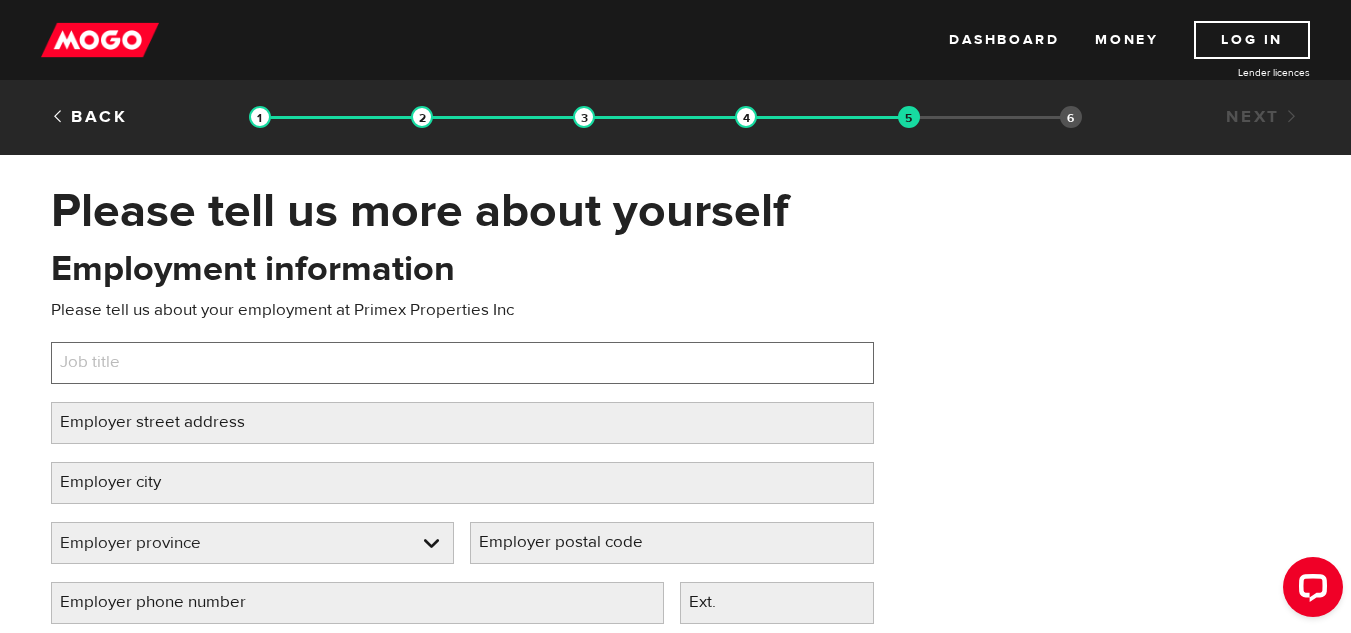 click on "Job title" at bounding box center (462, 363) 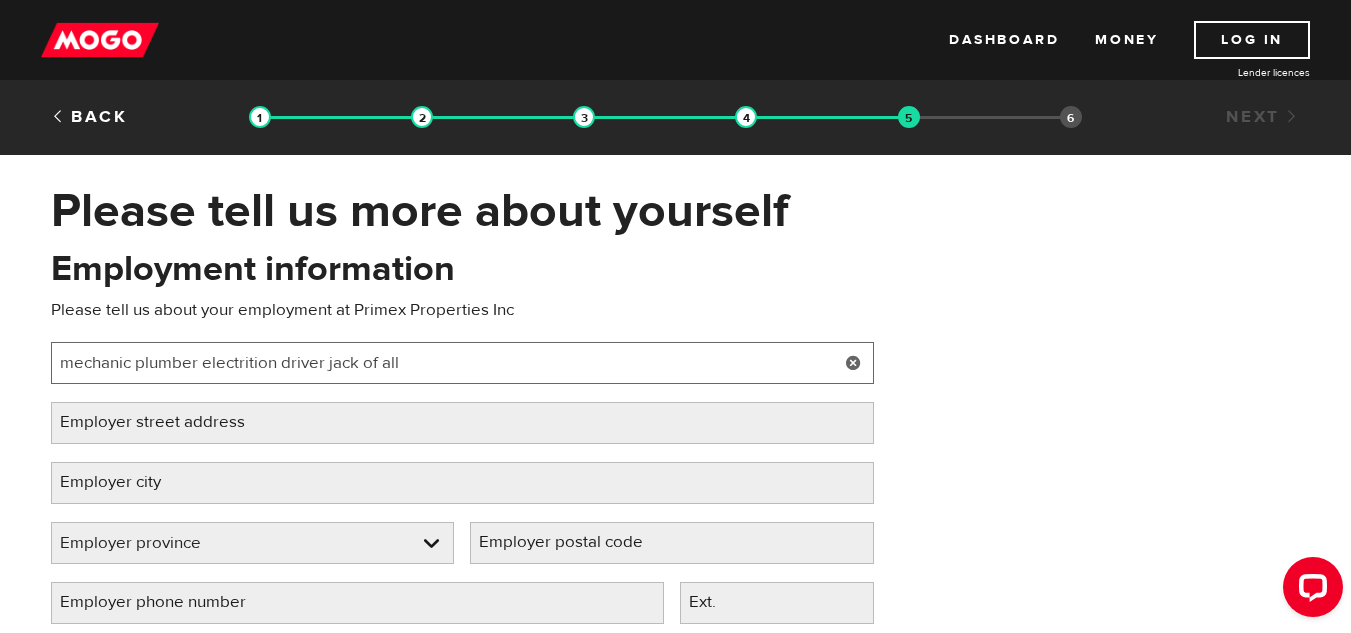 type on "mechanic plumber electrition driver jack of all" 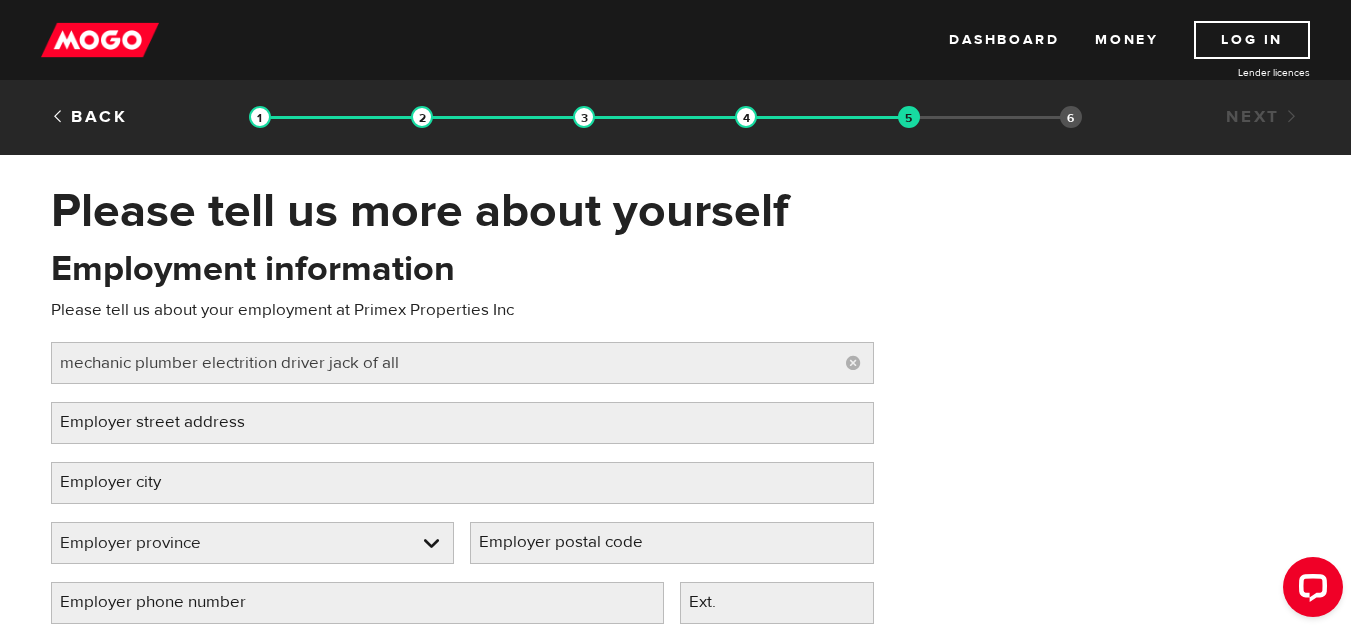 click on "Employer street address" at bounding box center [168, 422] 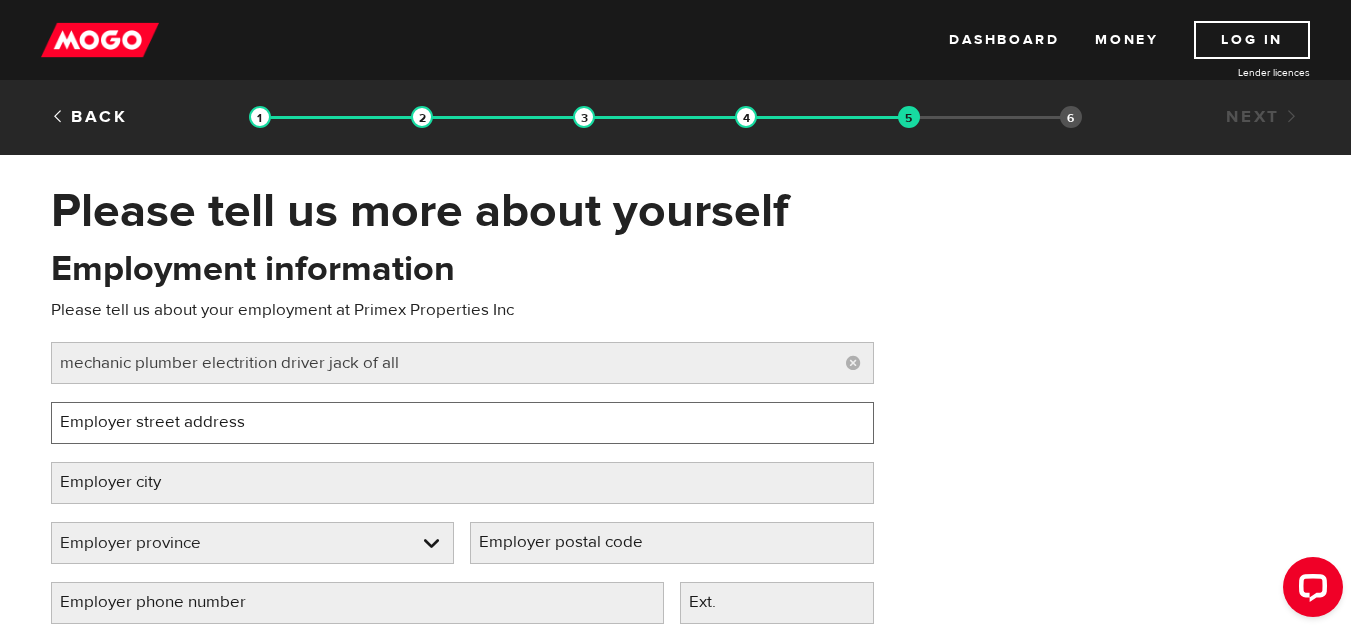 click on "Employer street address" at bounding box center [462, 423] 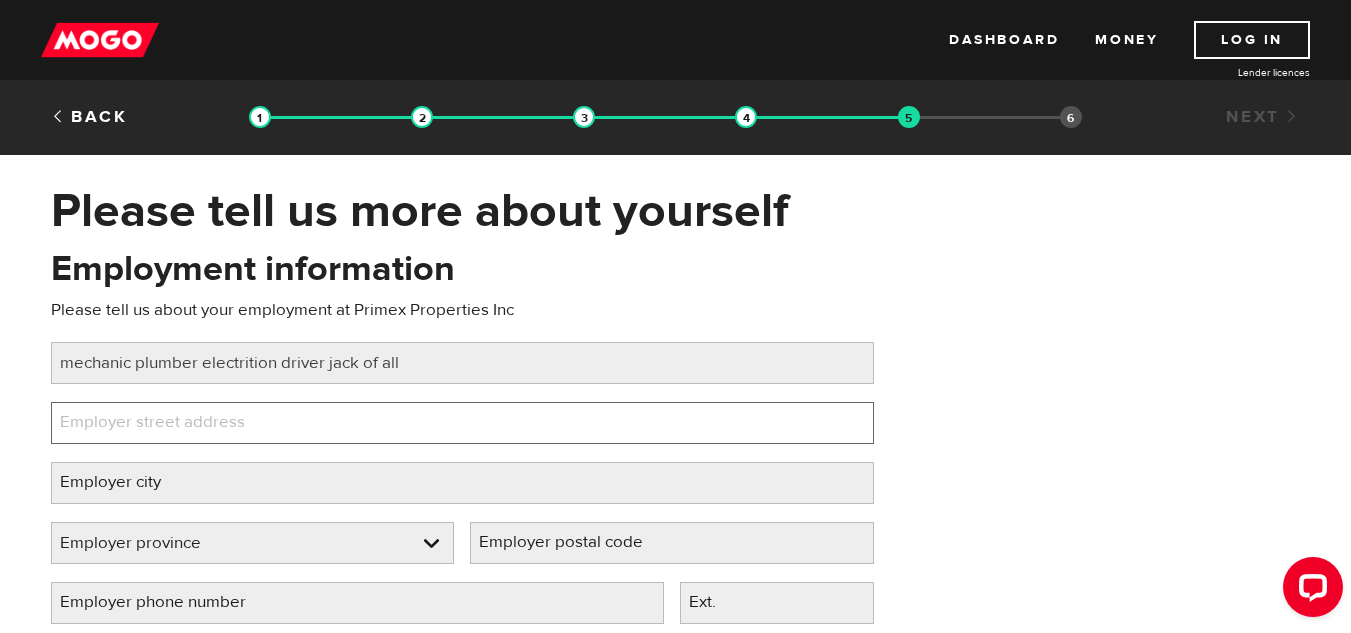 click on "Employer street address" at bounding box center [462, 423] 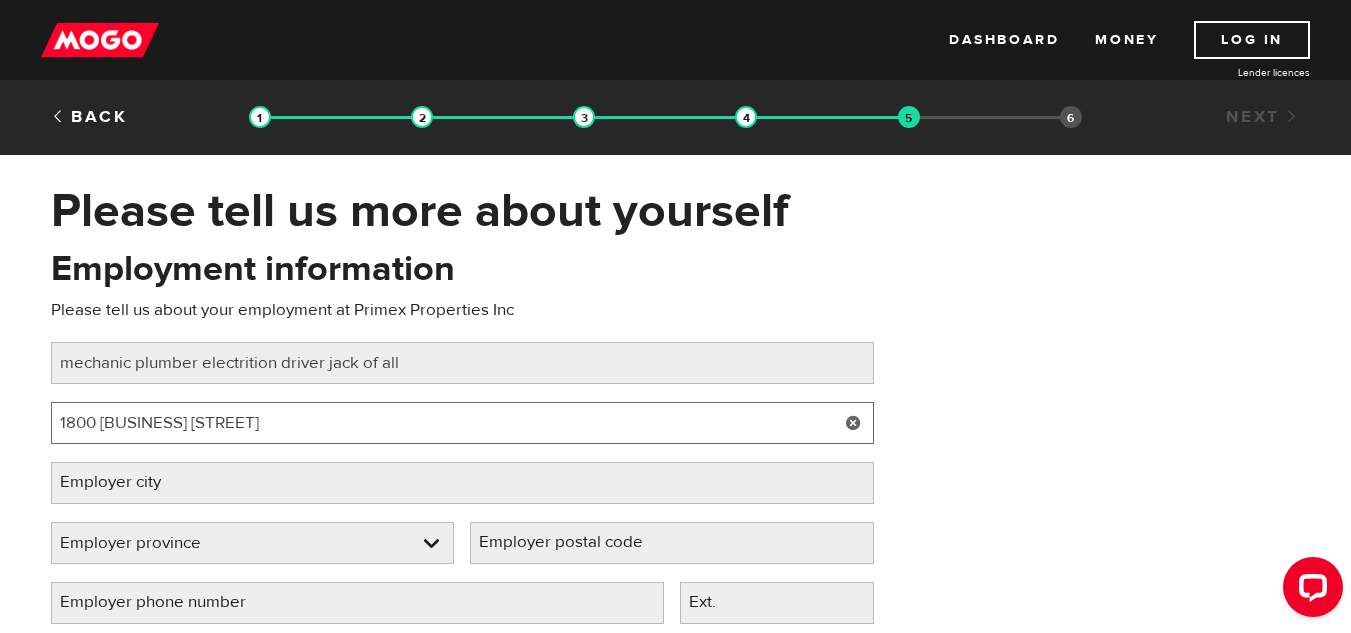 type on "1800 [BUSINESS] [STREET]" 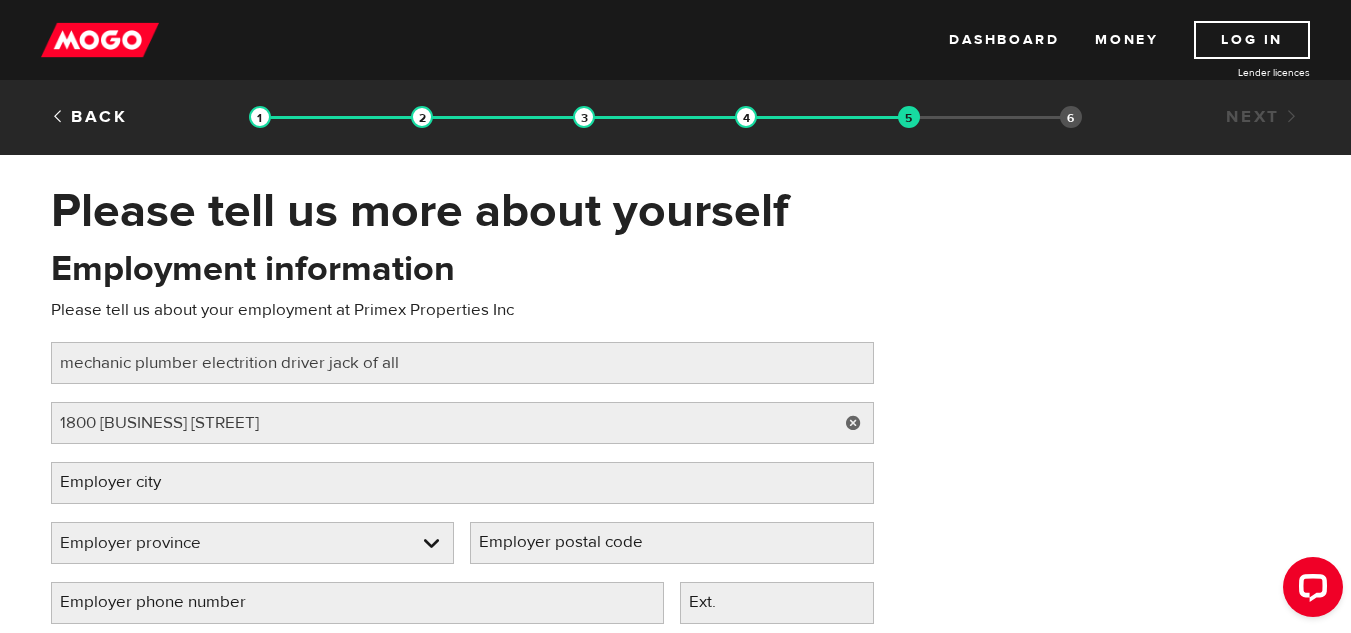 click on "Employer city" at bounding box center (126, 482) 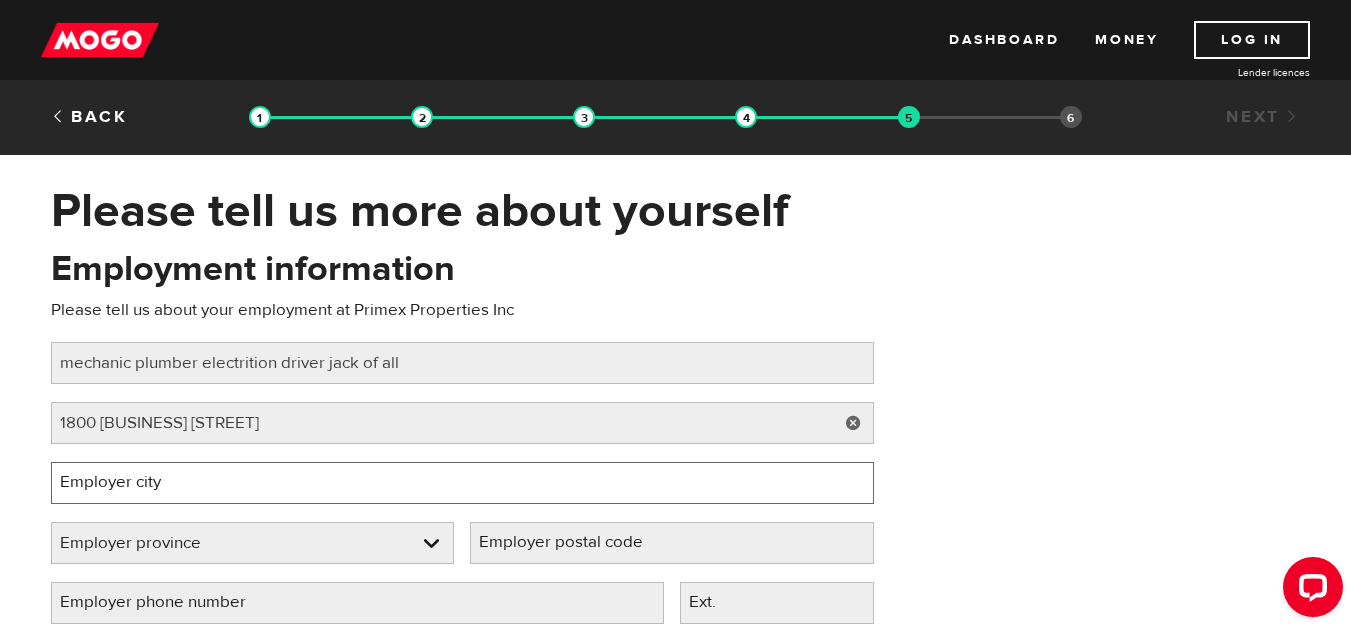 click on "Employer city" at bounding box center [462, 483] 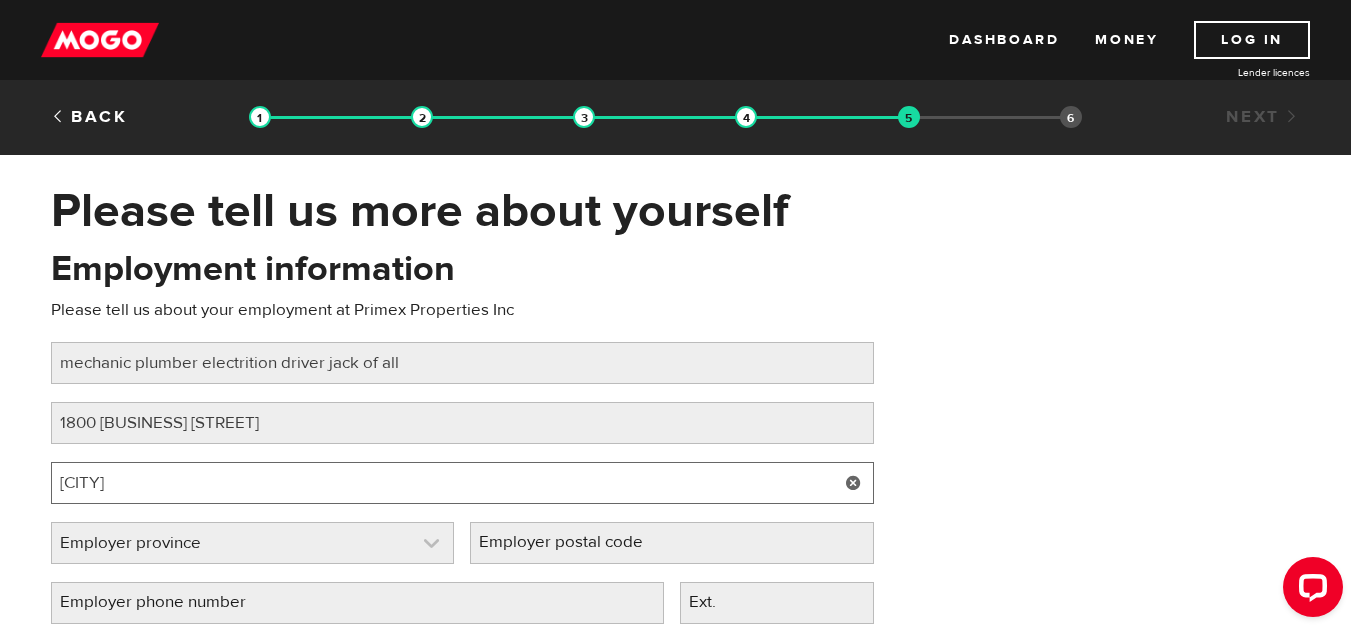 type on "[CITY]" 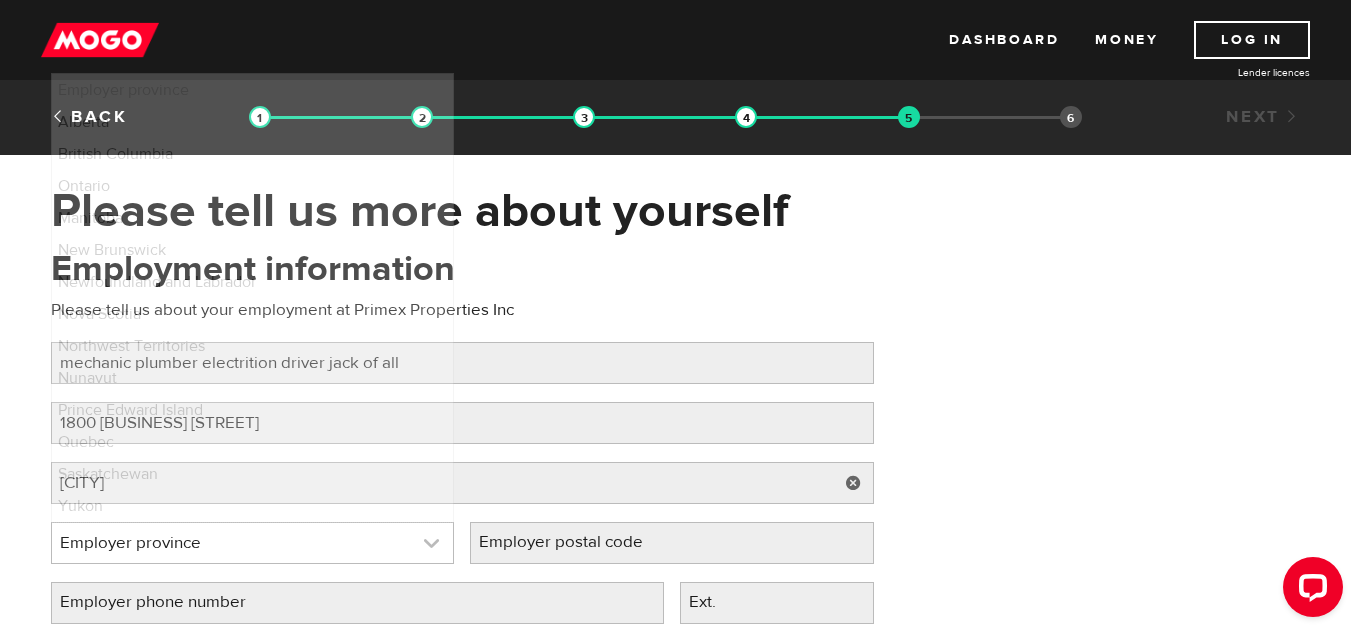 click at bounding box center [253, 543] 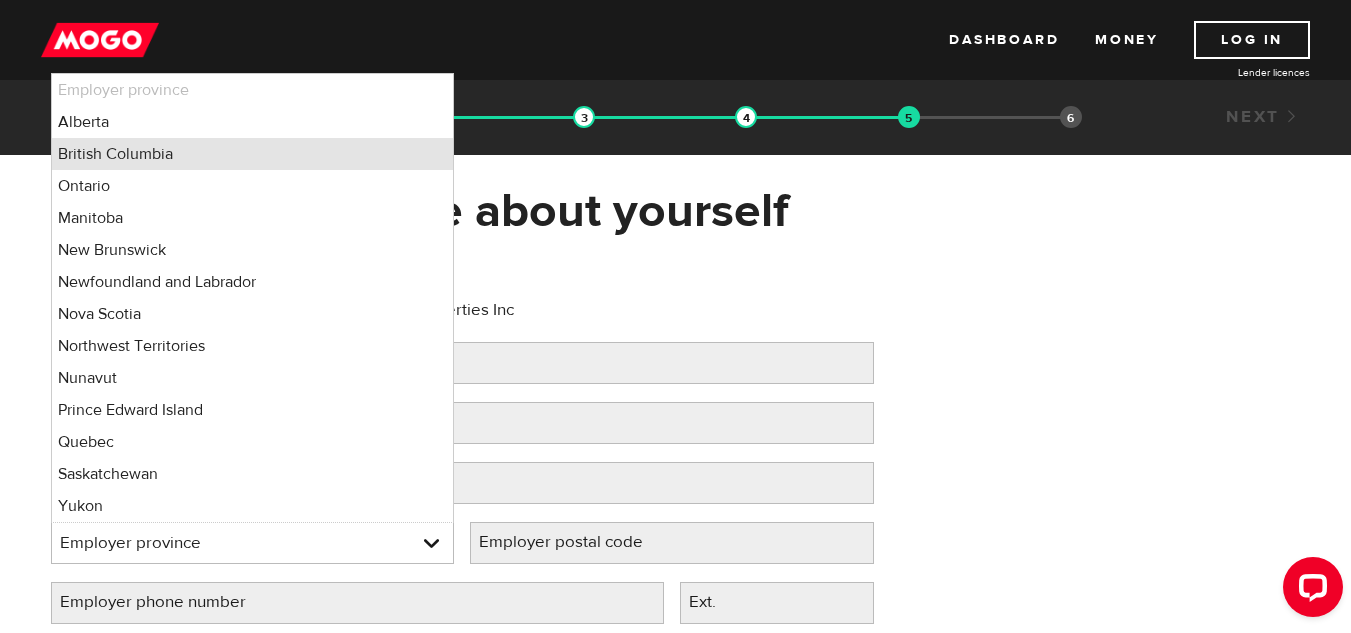 click on "British Columbia" at bounding box center [253, 154] 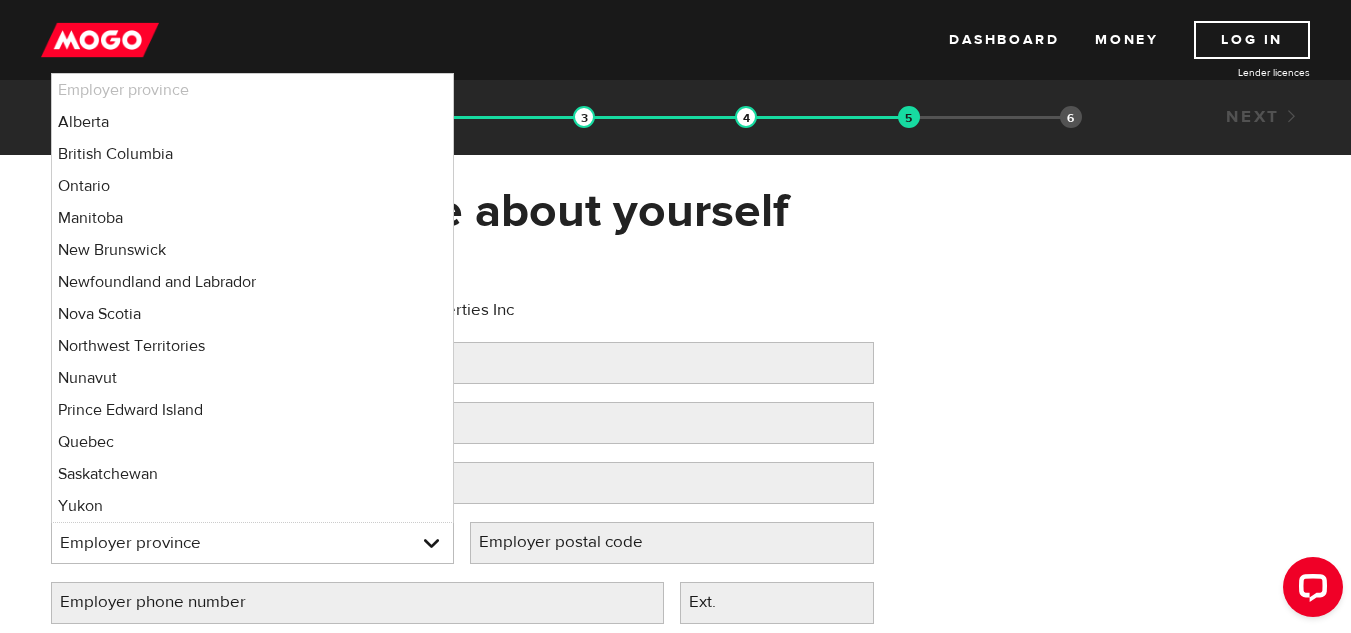 select on "BC" 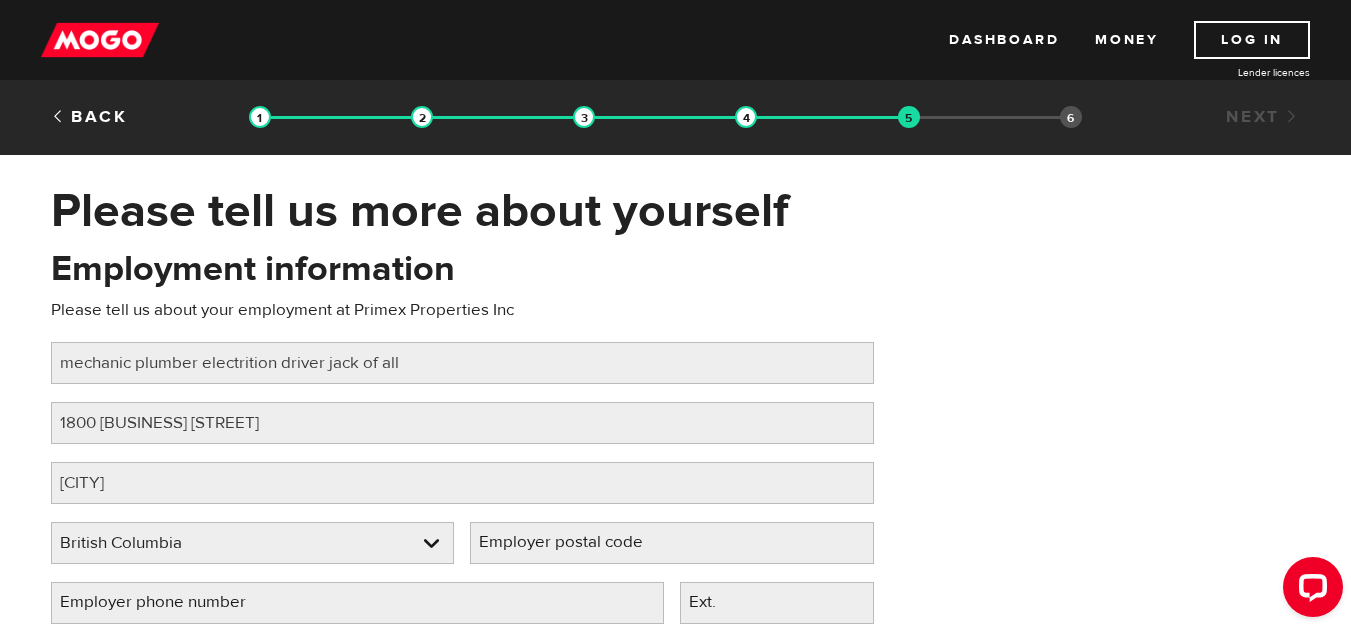 click on "Employer postal code" at bounding box center [577, 542] 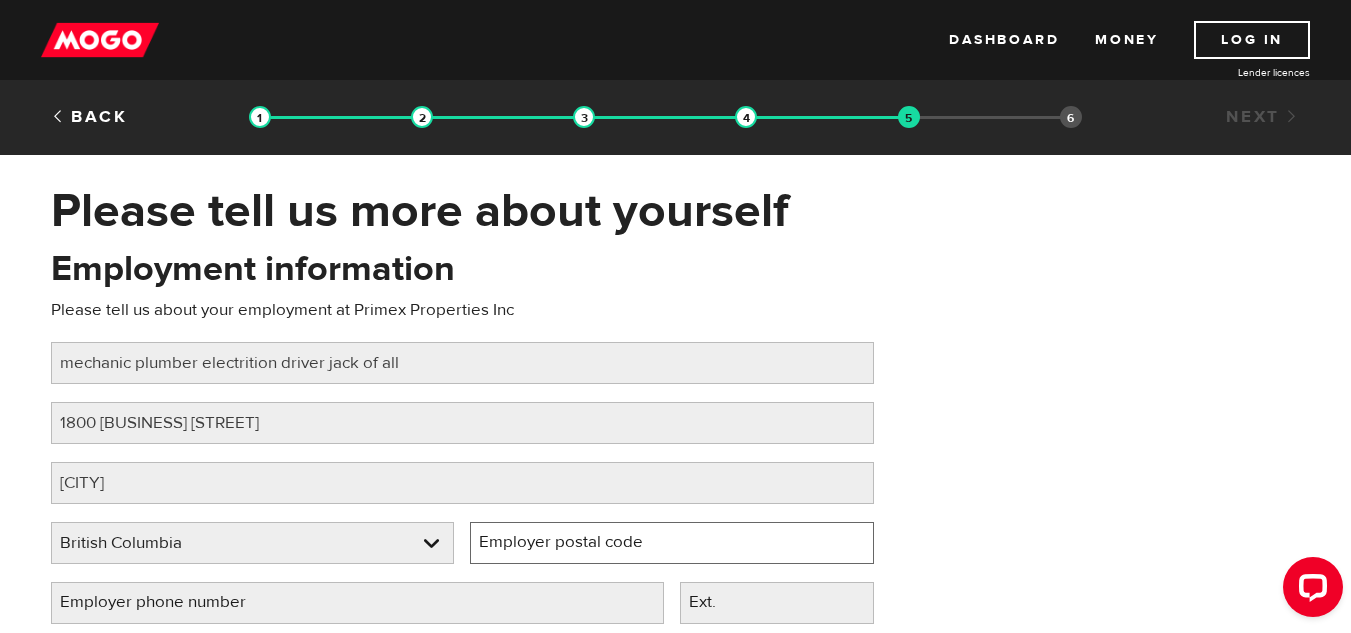 click on "Employer postal code" at bounding box center [672, 543] 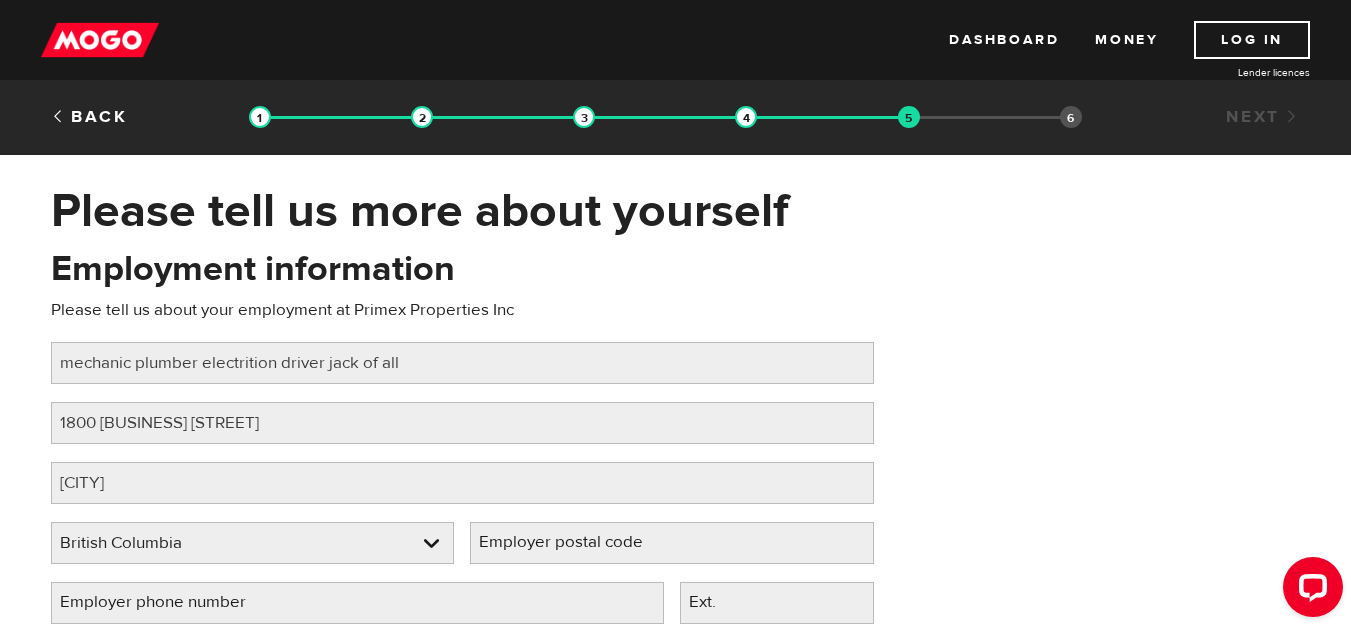 click on "Employer postal code" at bounding box center (577, 542) 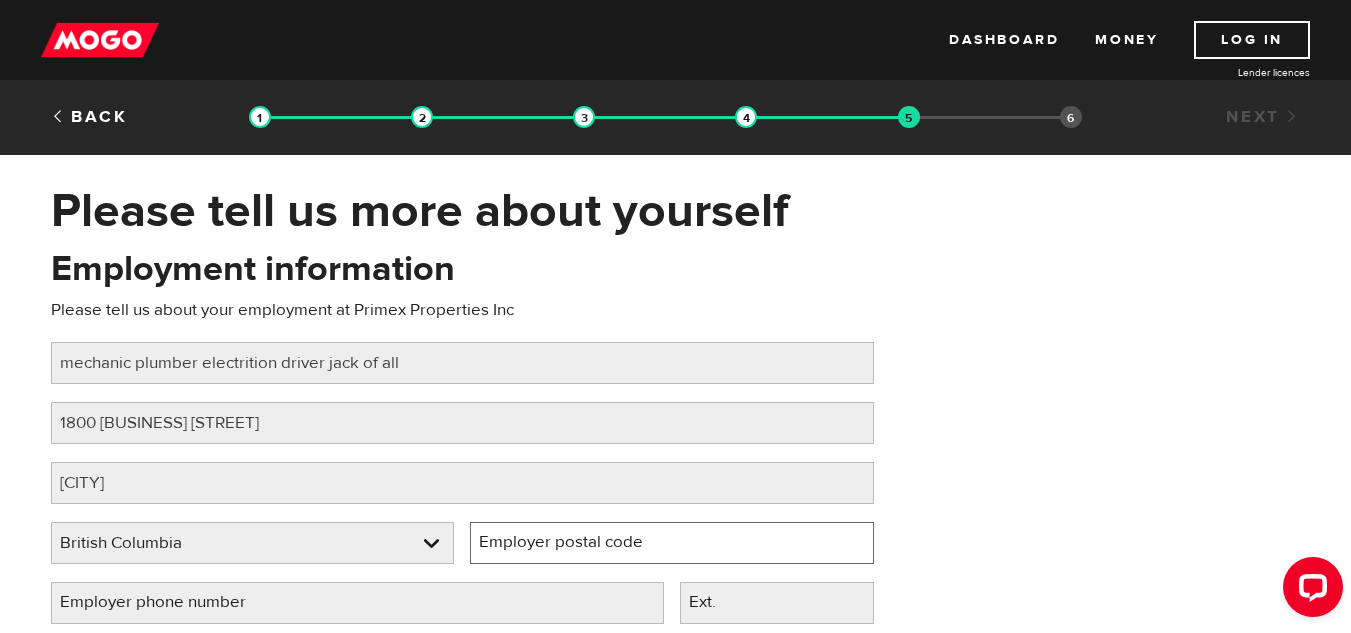 click on "Employer postal code" at bounding box center (672, 543) 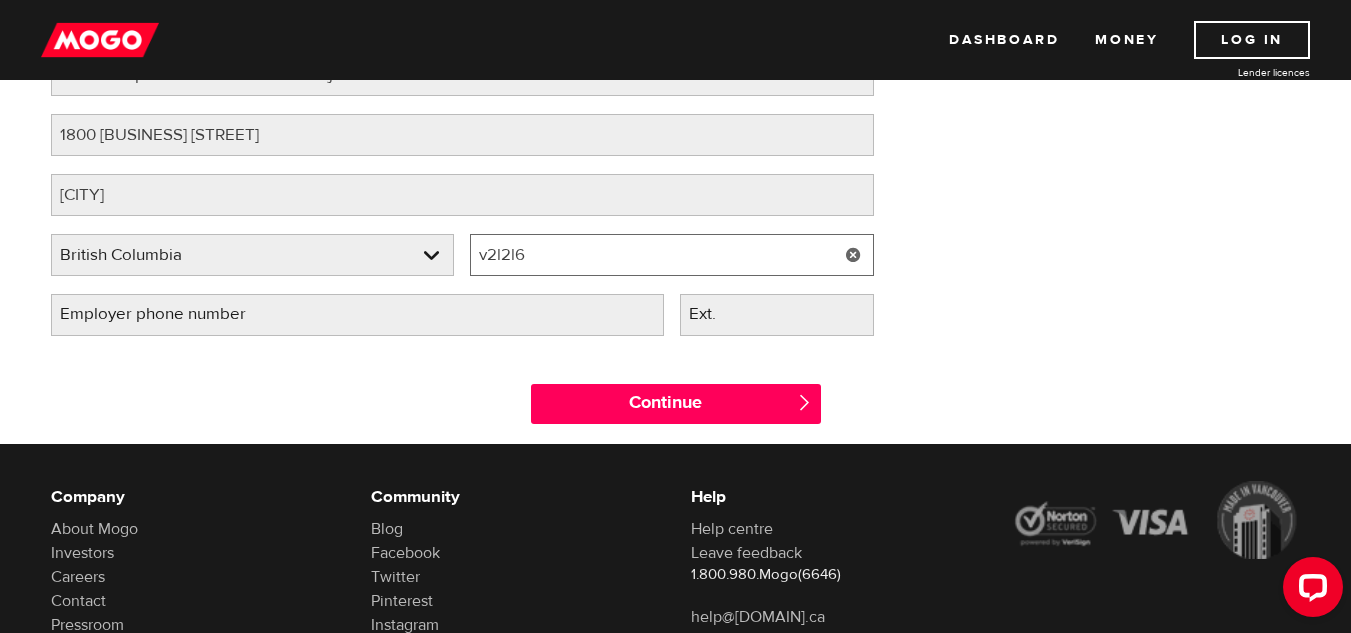 scroll, scrollTop: 300, scrollLeft: 0, axis: vertical 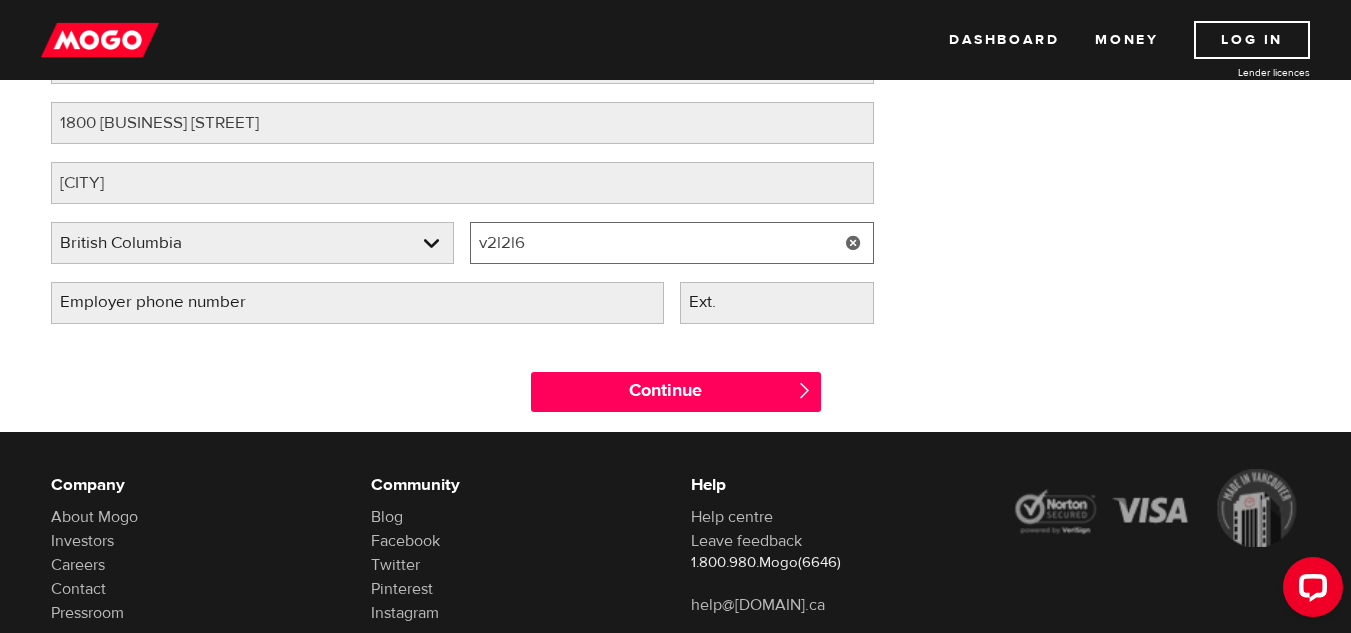type on "v2l2l6" 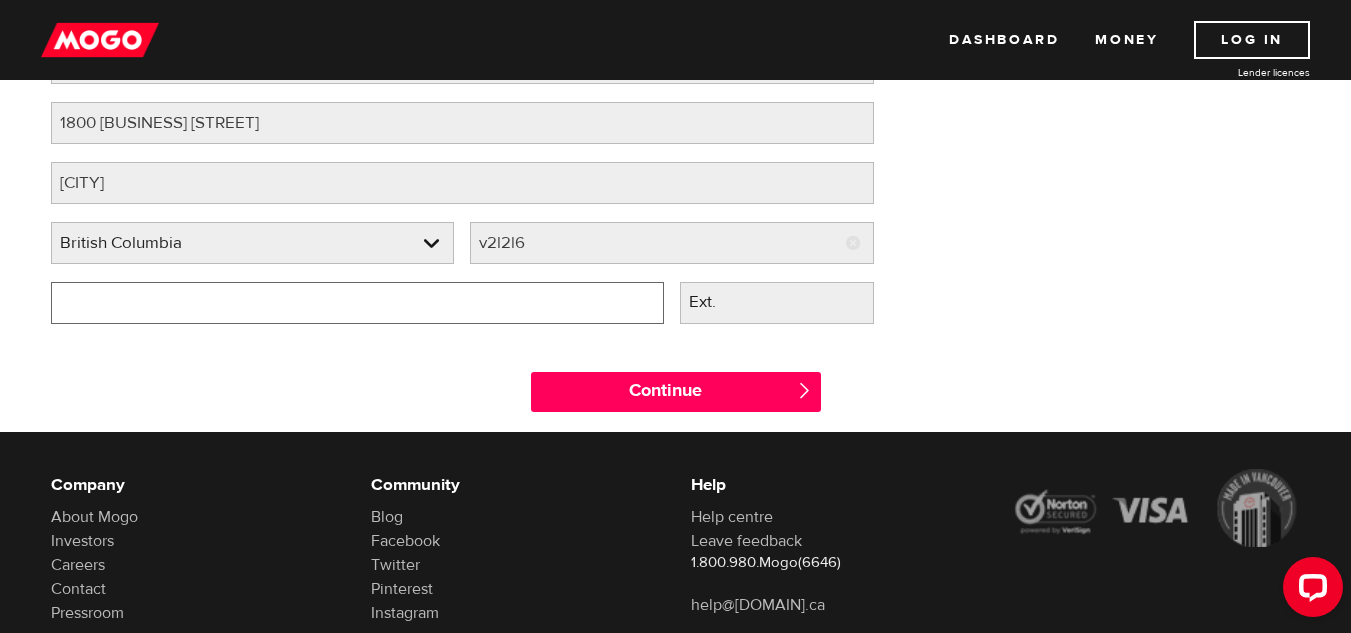 click on "Employer phone number" at bounding box center [357, 303] 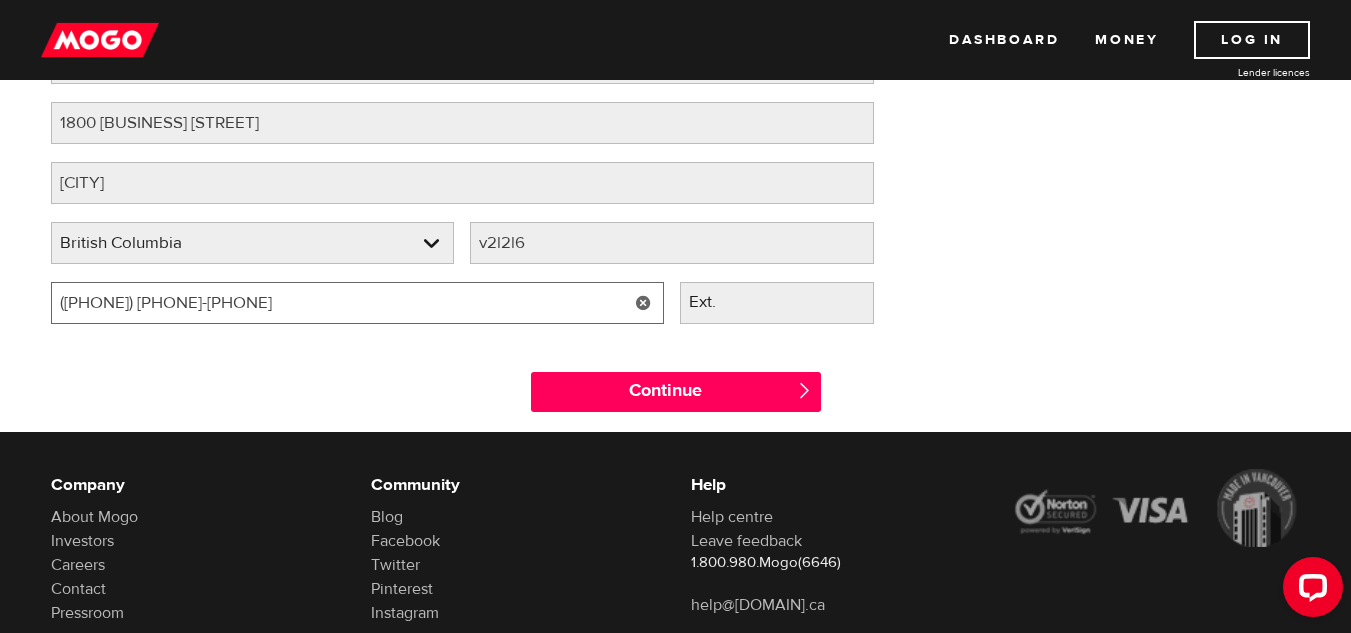 type on "(250) 564-5668" 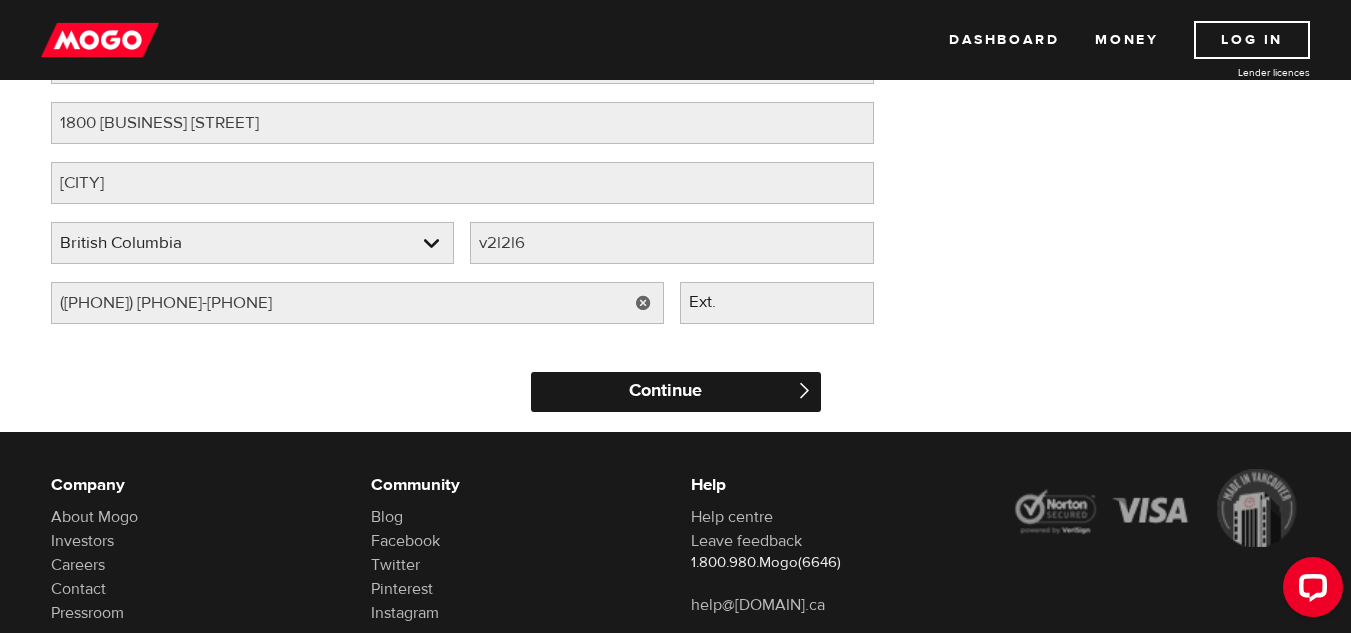 click on "Continue" at bounding box center [676, 392] 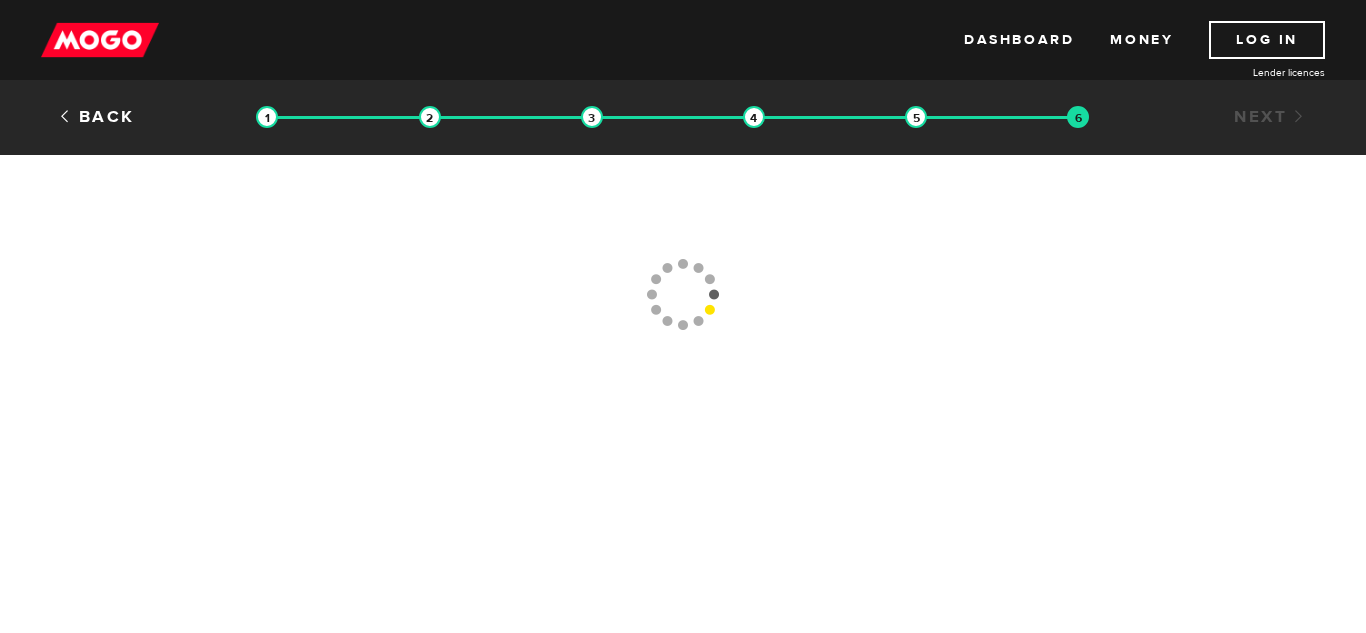 scroll, scrollTop: 0, scrollLeft: 0, axis: both 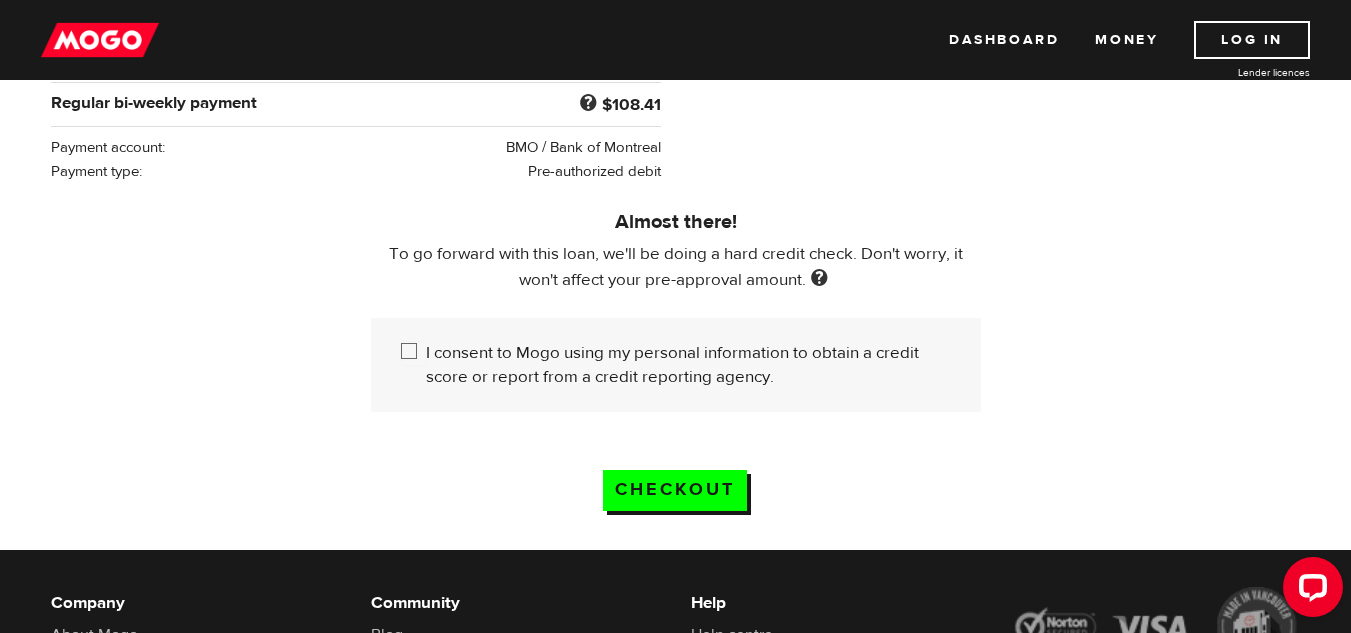 click on "I consent to Mogo using my personal information to obtain a credit score or report from a credit reporting agency." at bounding box center (413, 353) 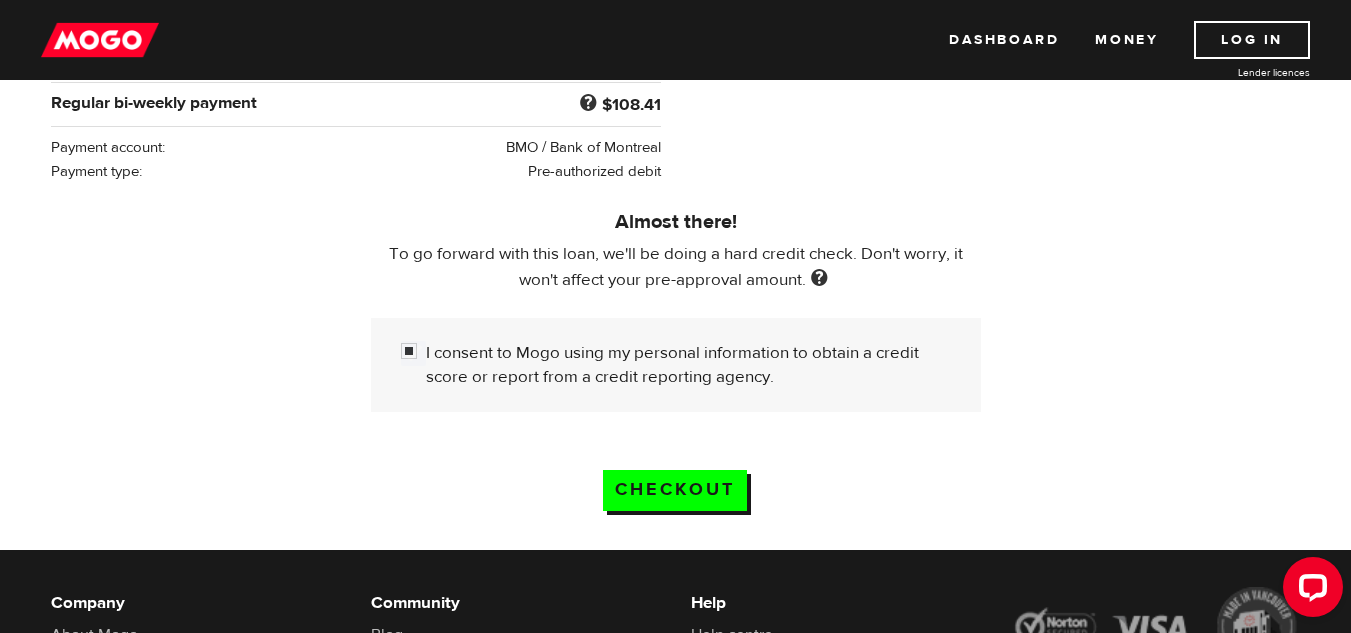 click on "Checkout" at bounding box center (675, 490) 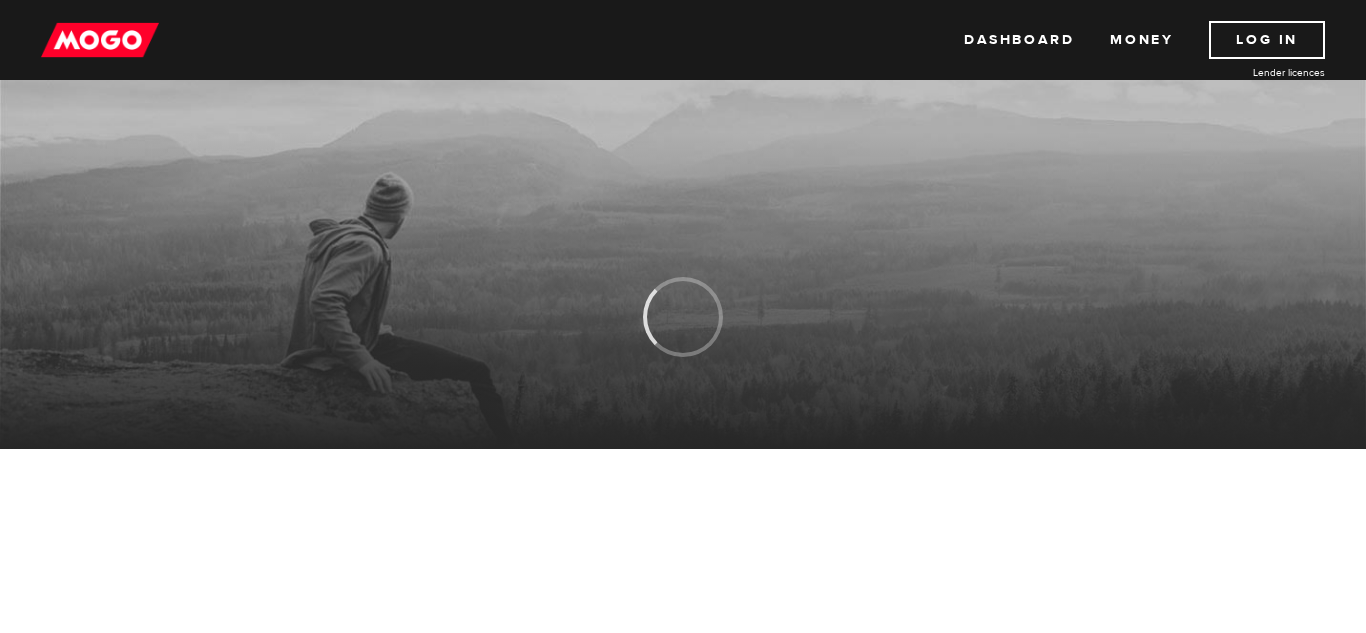 scroll, scrollTop: 0, scrollLeft: 0, axis: both 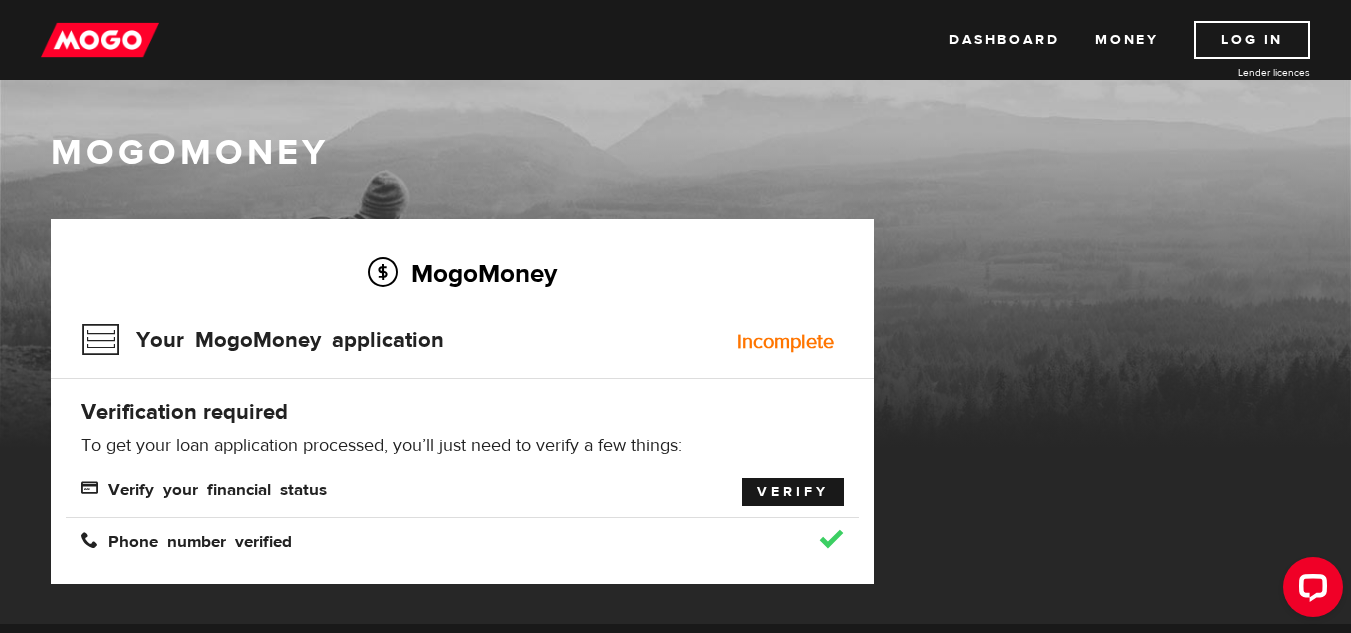 click on "Verify" at bounding box center [793, 492] 